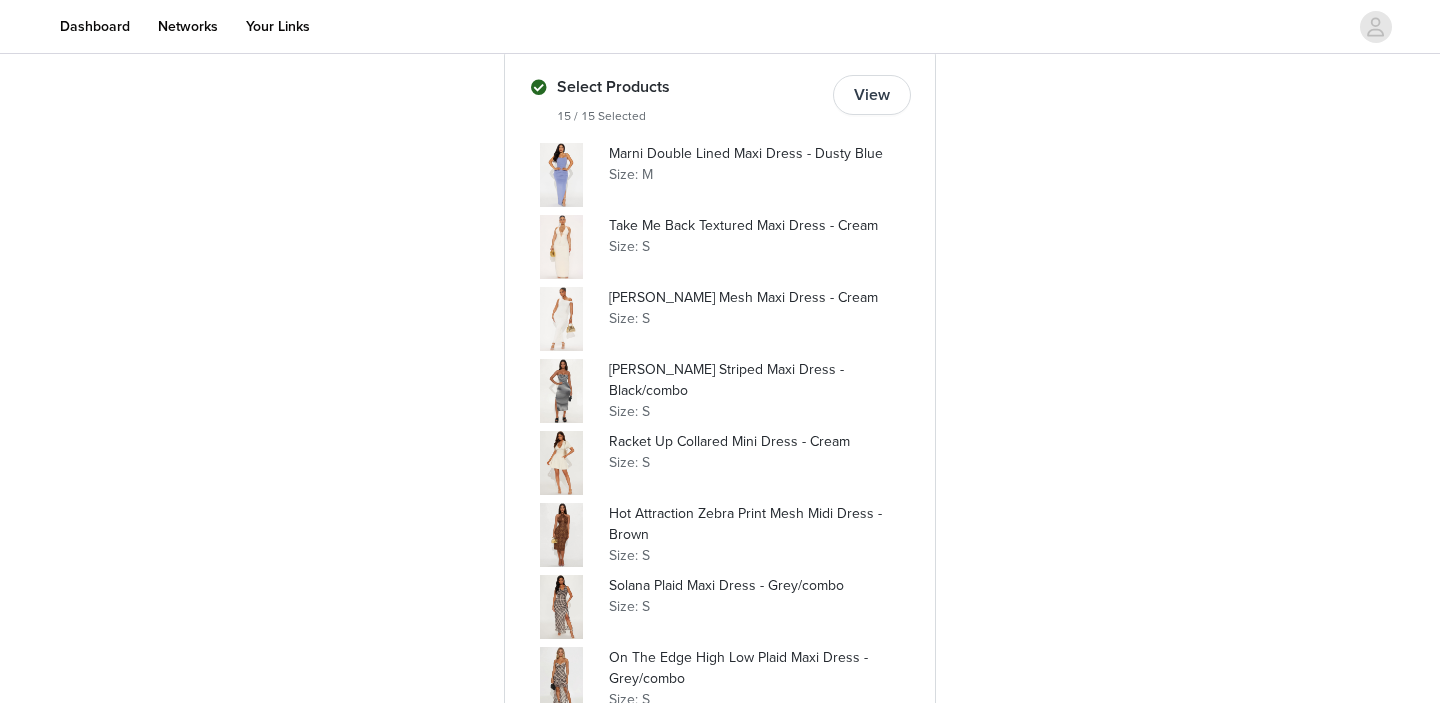 scroll, scrollTop: 0, scrollLeft: 0, axis: both 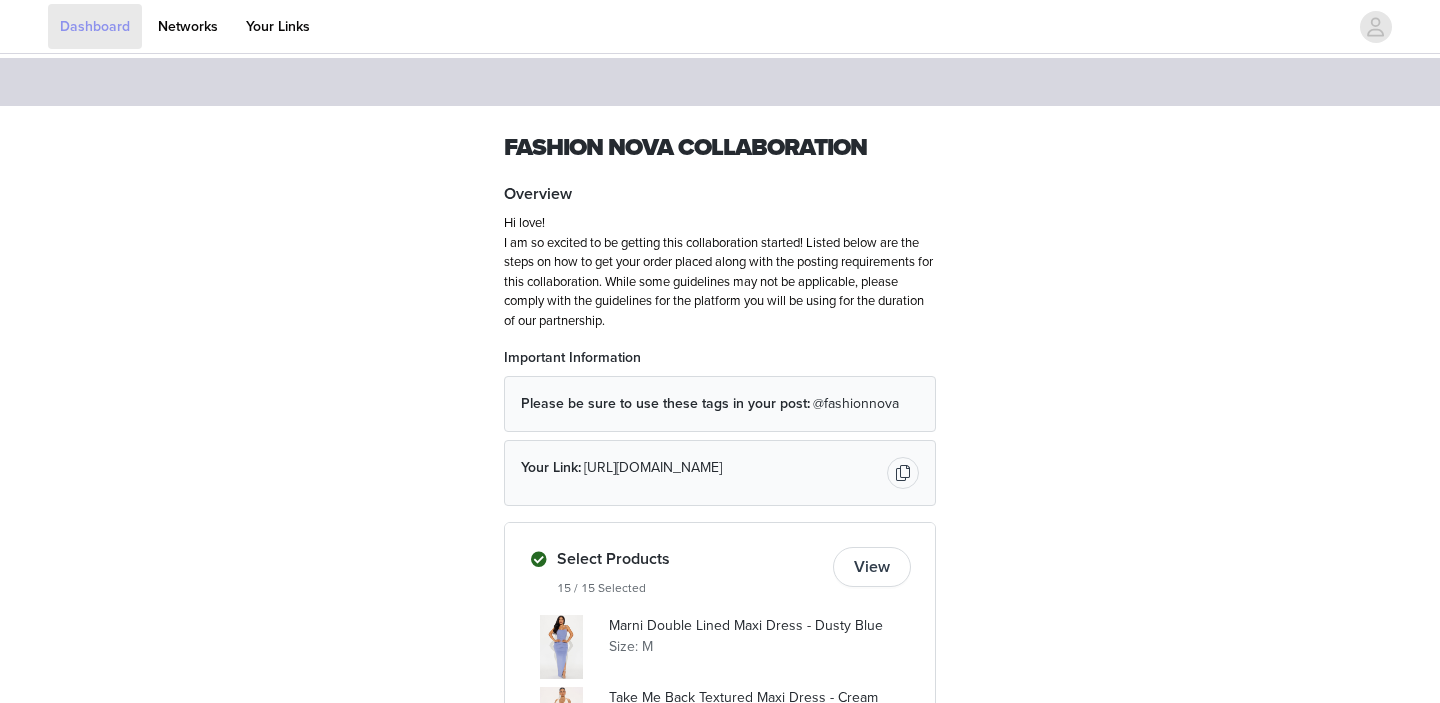click on "Dashboard" at bounding box center [95, 26] 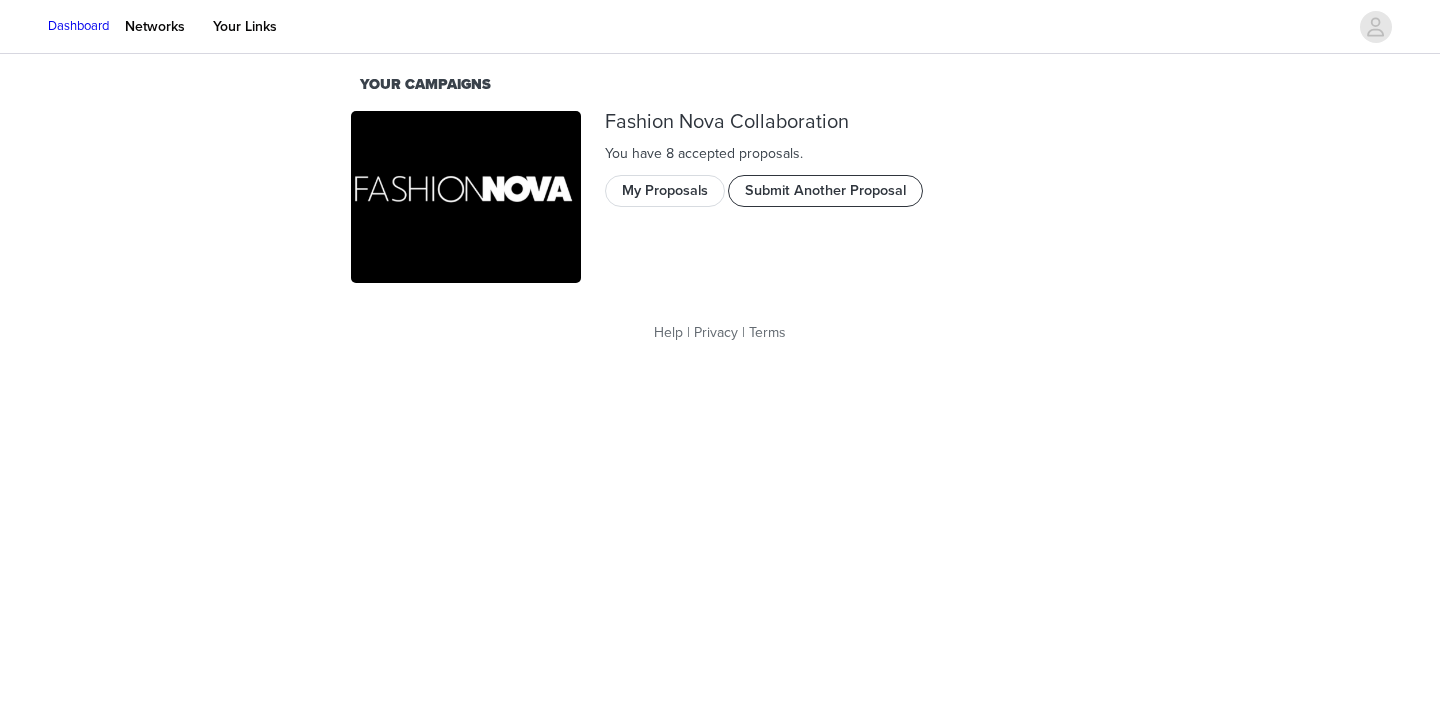 click on "Submit Another Proposal" at bounding box center (825, 191) 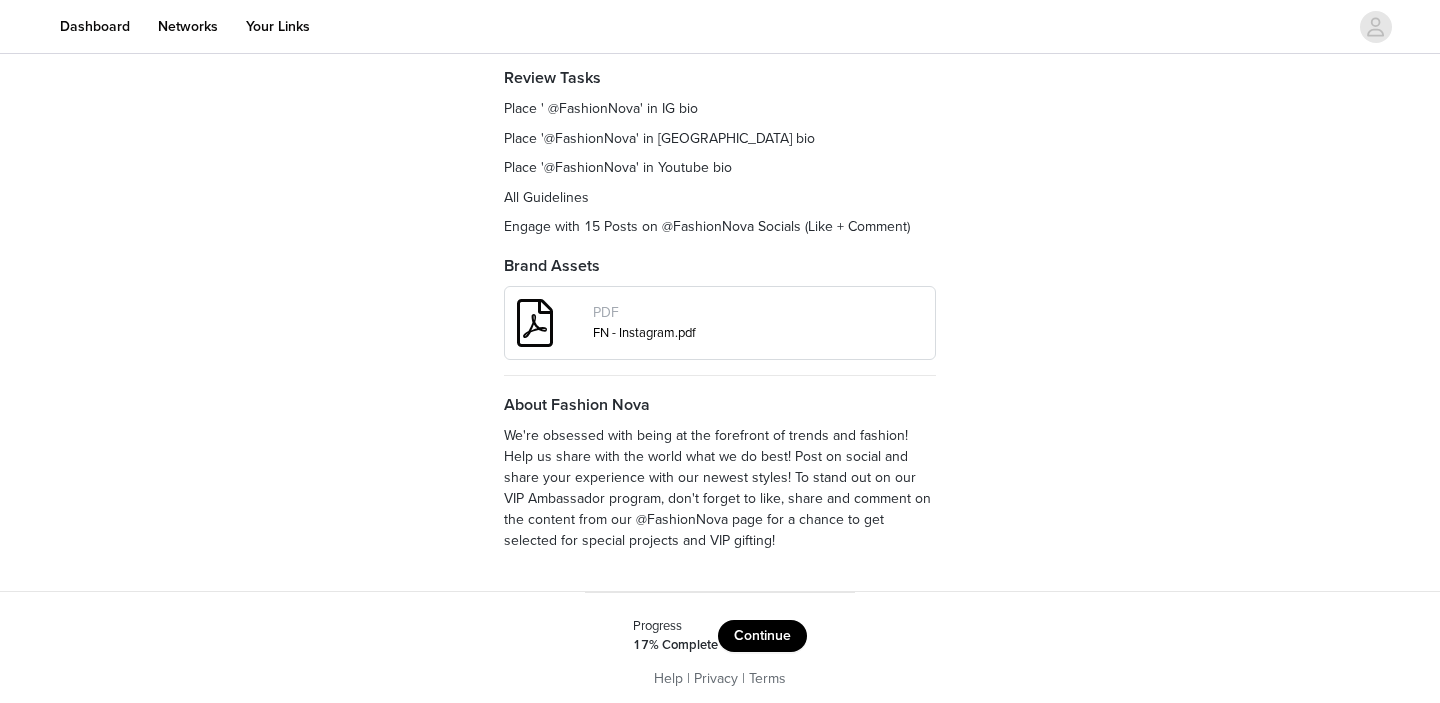 scroll, scrollTop: 336, scrollLeft: 0, axis: vertical 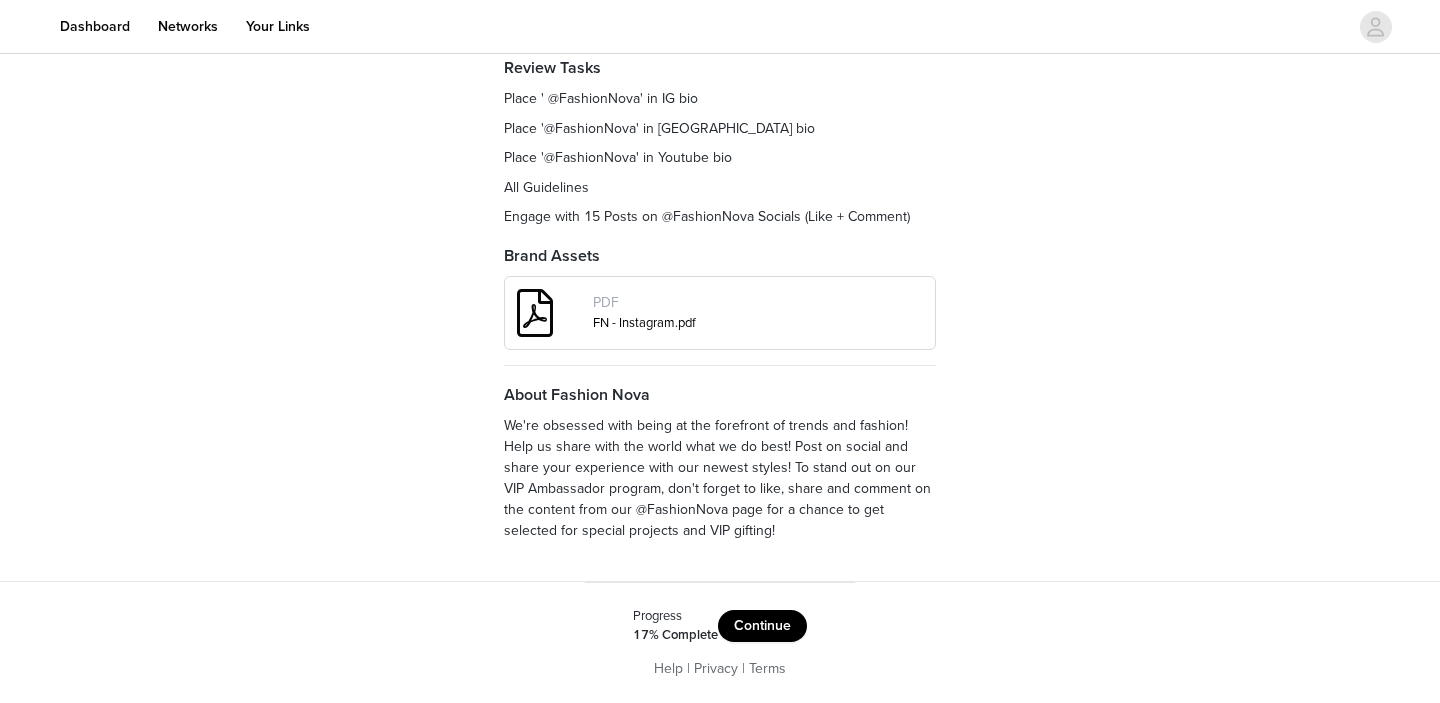 click on "Progress
17% Complete
Continue" at bounding box center [720, 626] 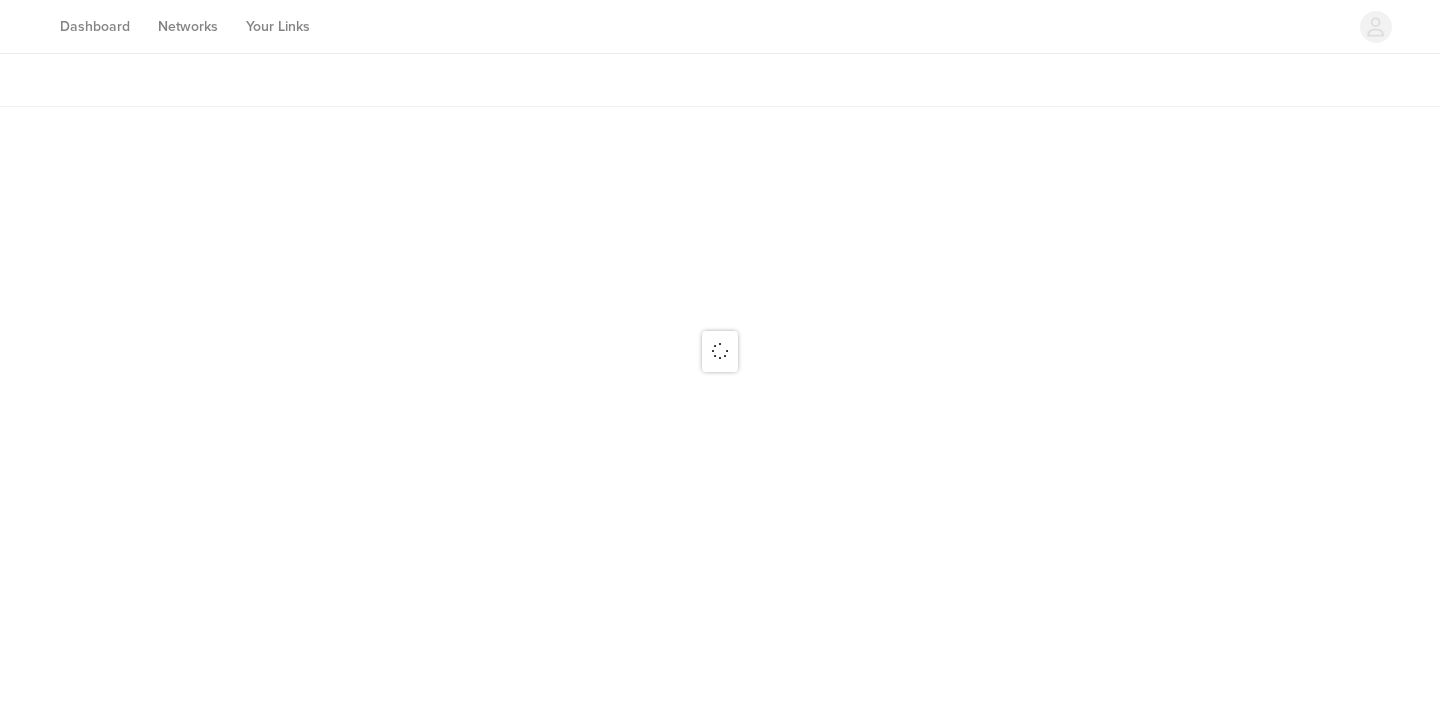 scroll, scrollTop: 0, scrollLeft: 0, axis: both 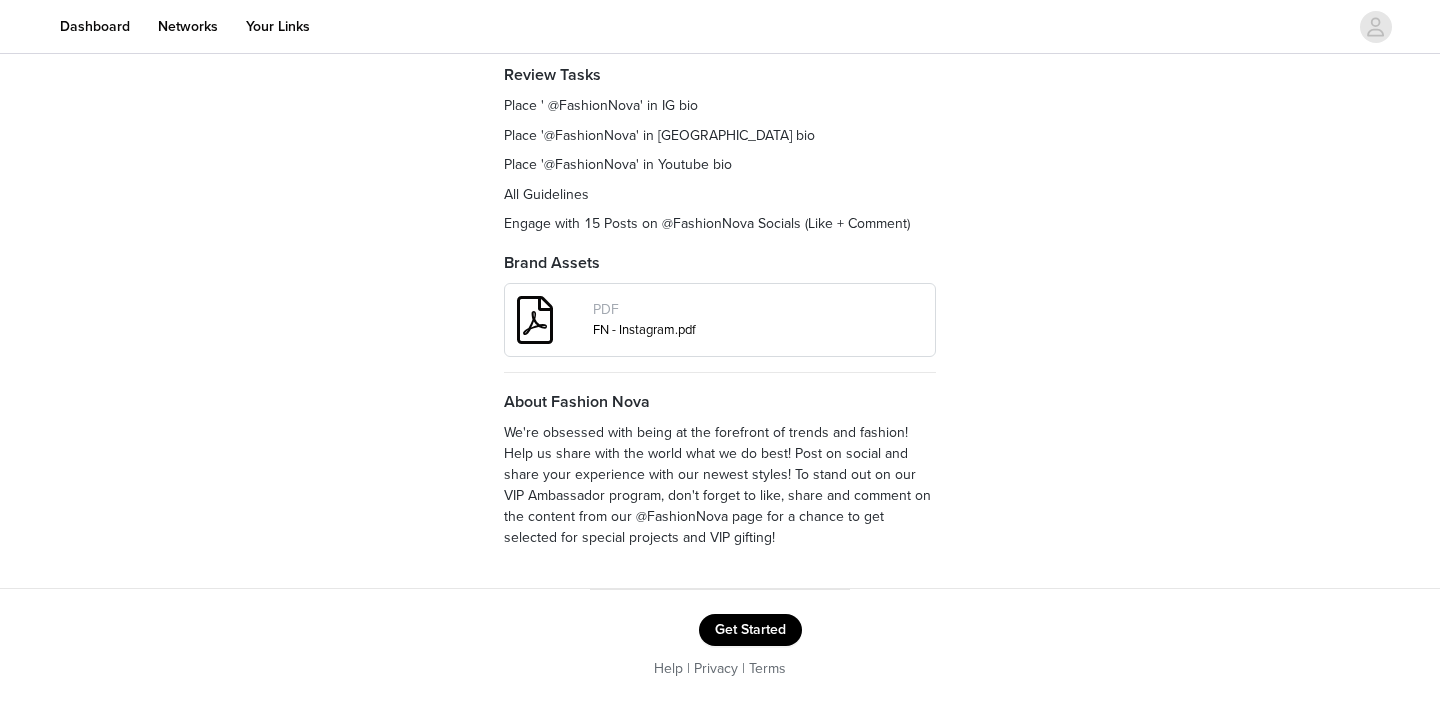 click on "Get Started" at bounding box center [750, 630] 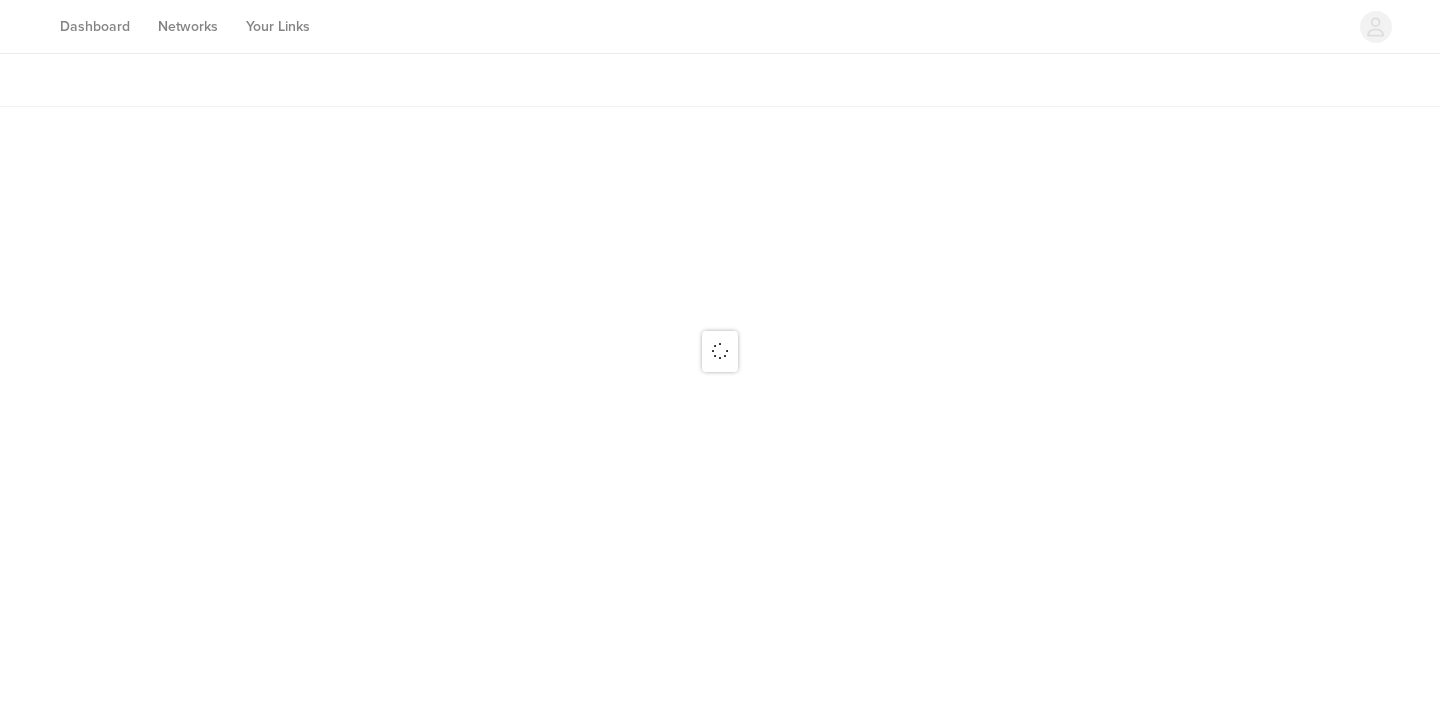 scroll, scrollTop: 0, scrollLeft: 0, axis: both 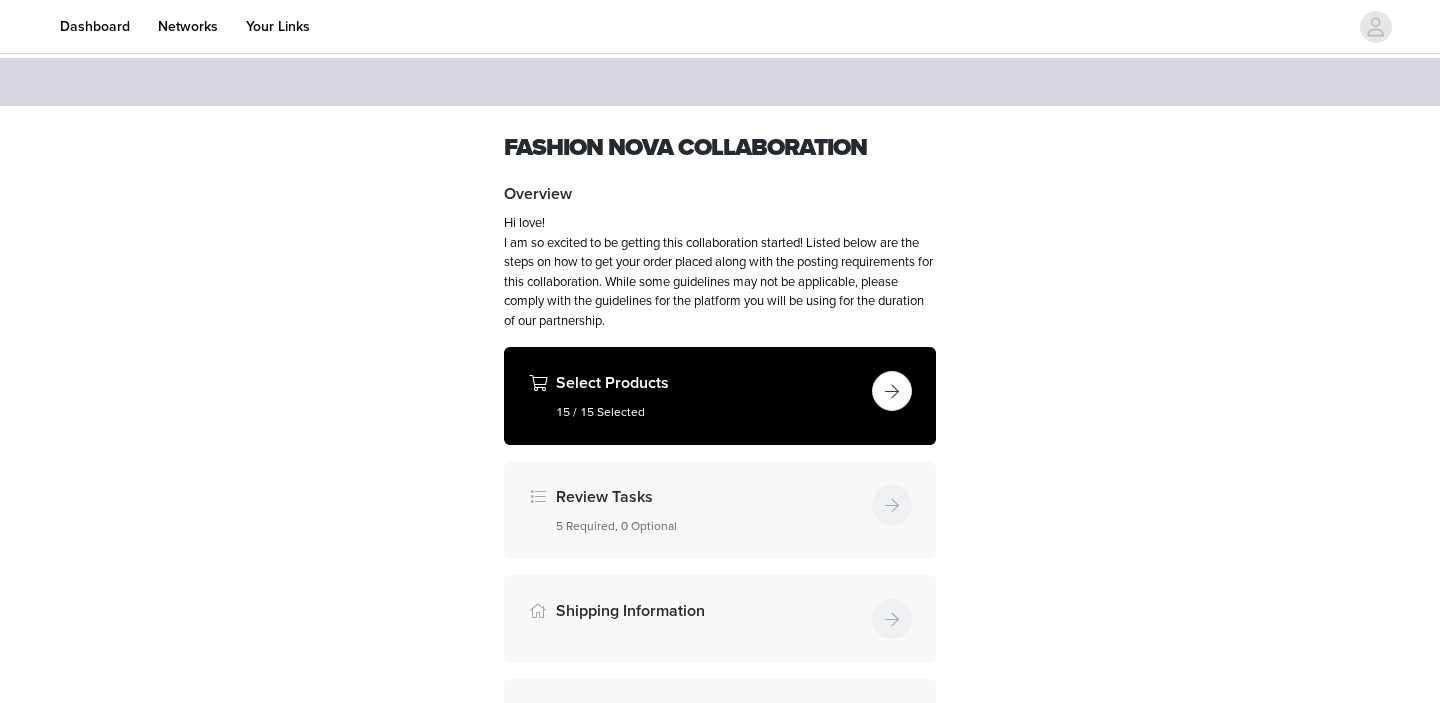 click at bounding box center (892, 391) 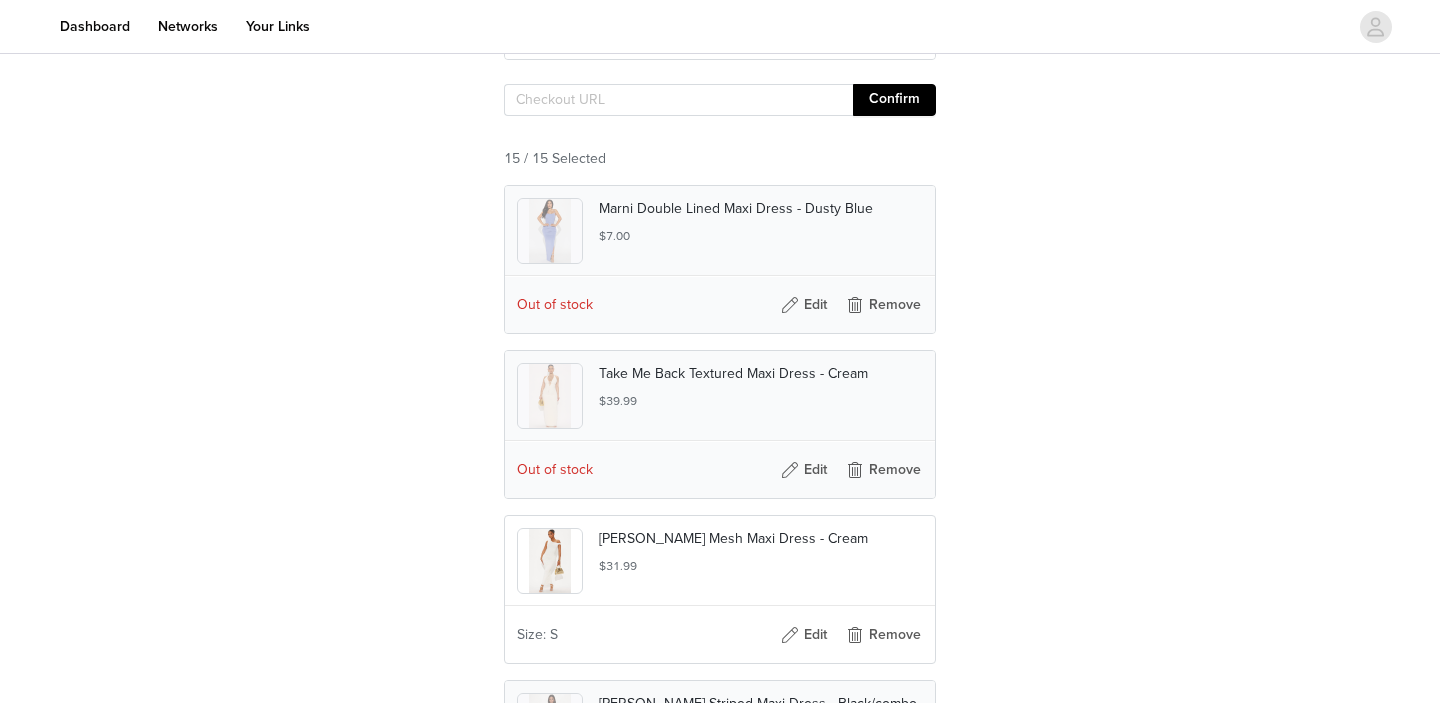 scroll, scrollTop: 473, scrollLeft: 0, axis: vertical 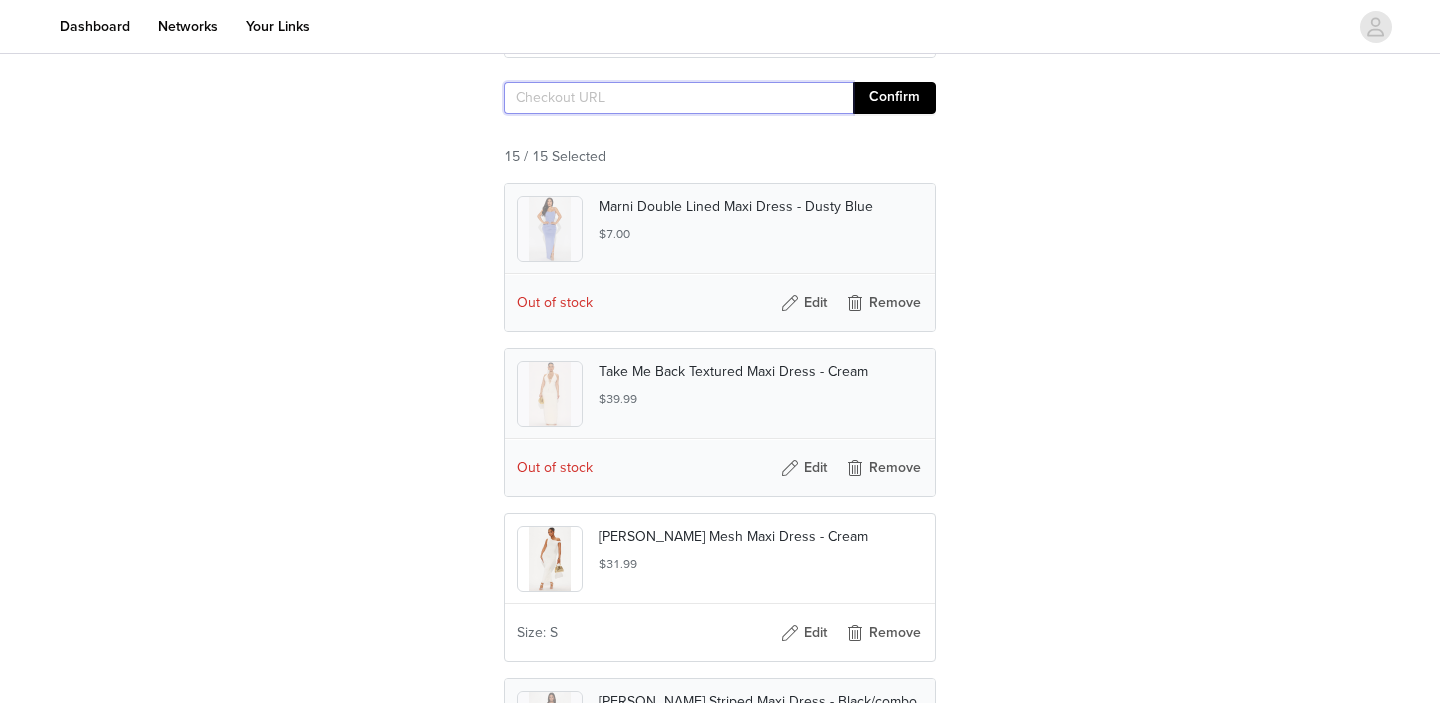 click at bounding box center [678, 98] 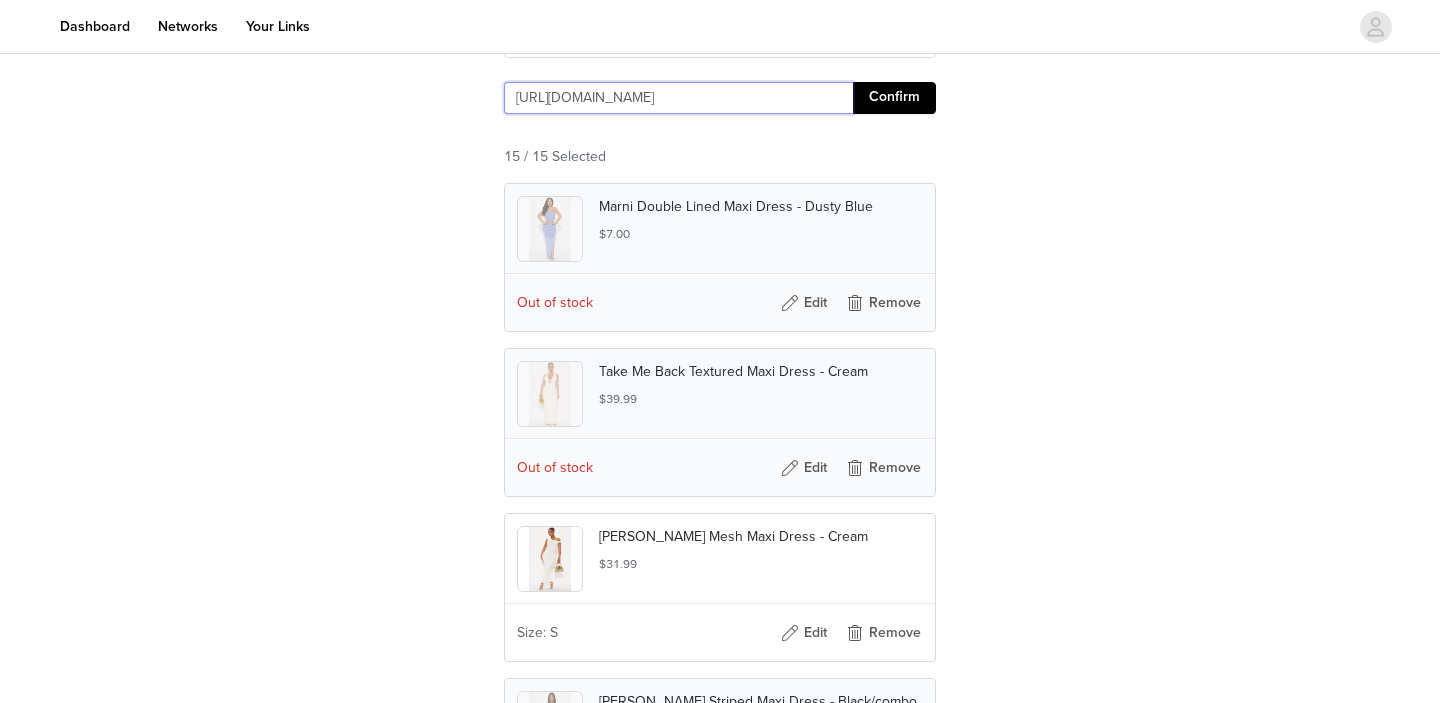 type on "[URL][DOMAIN_NAME]" 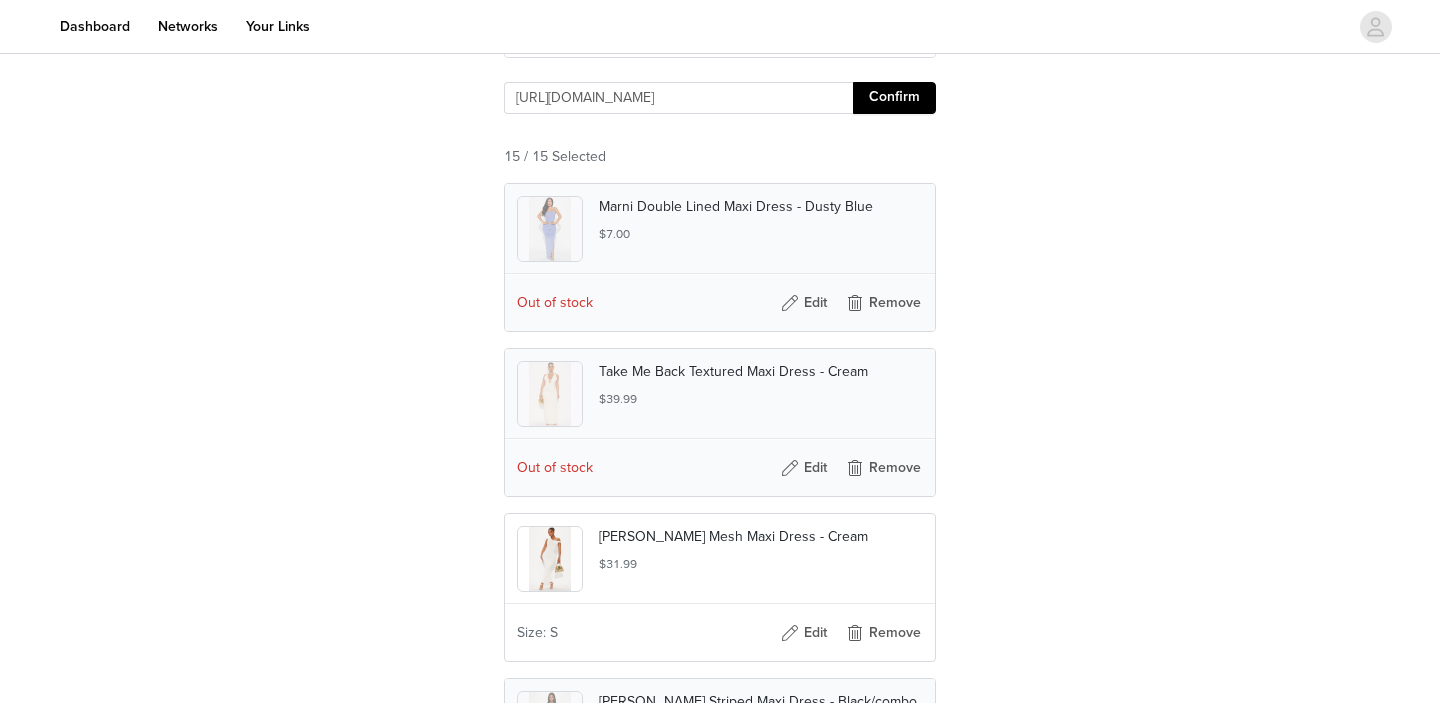 click on "Confirm" at bounding box center (894, 98) 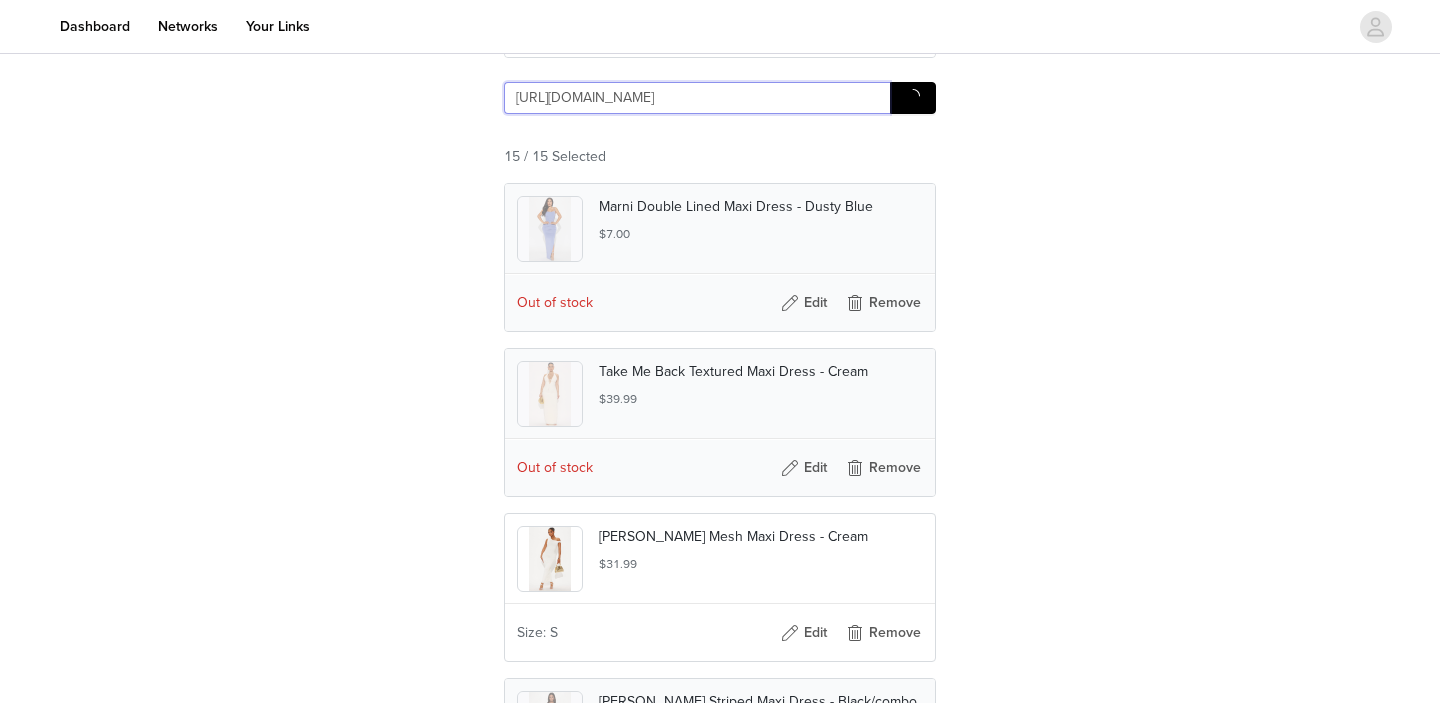 scroll, scrollTop: 0, scrollLeft: 1913, axis: horizontal 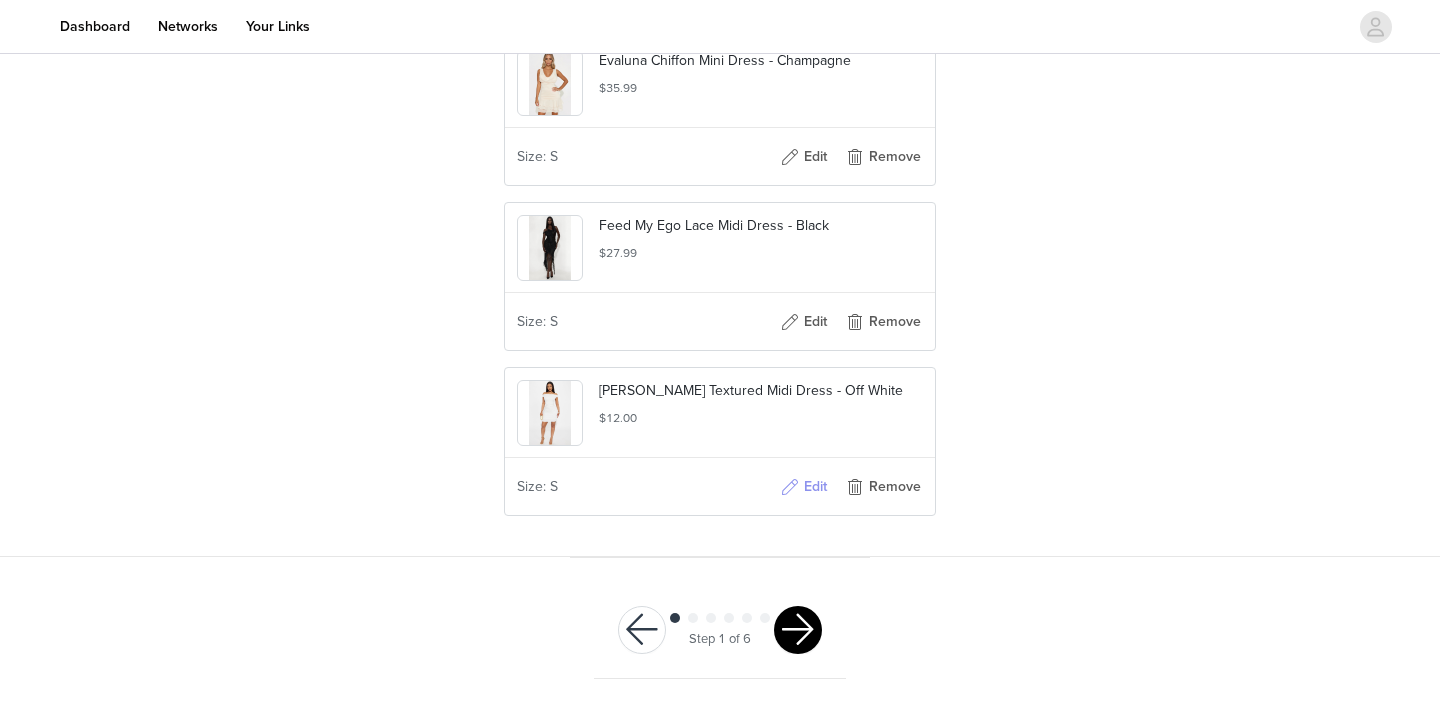 click on "Edit" at bounding box center (803, 487) 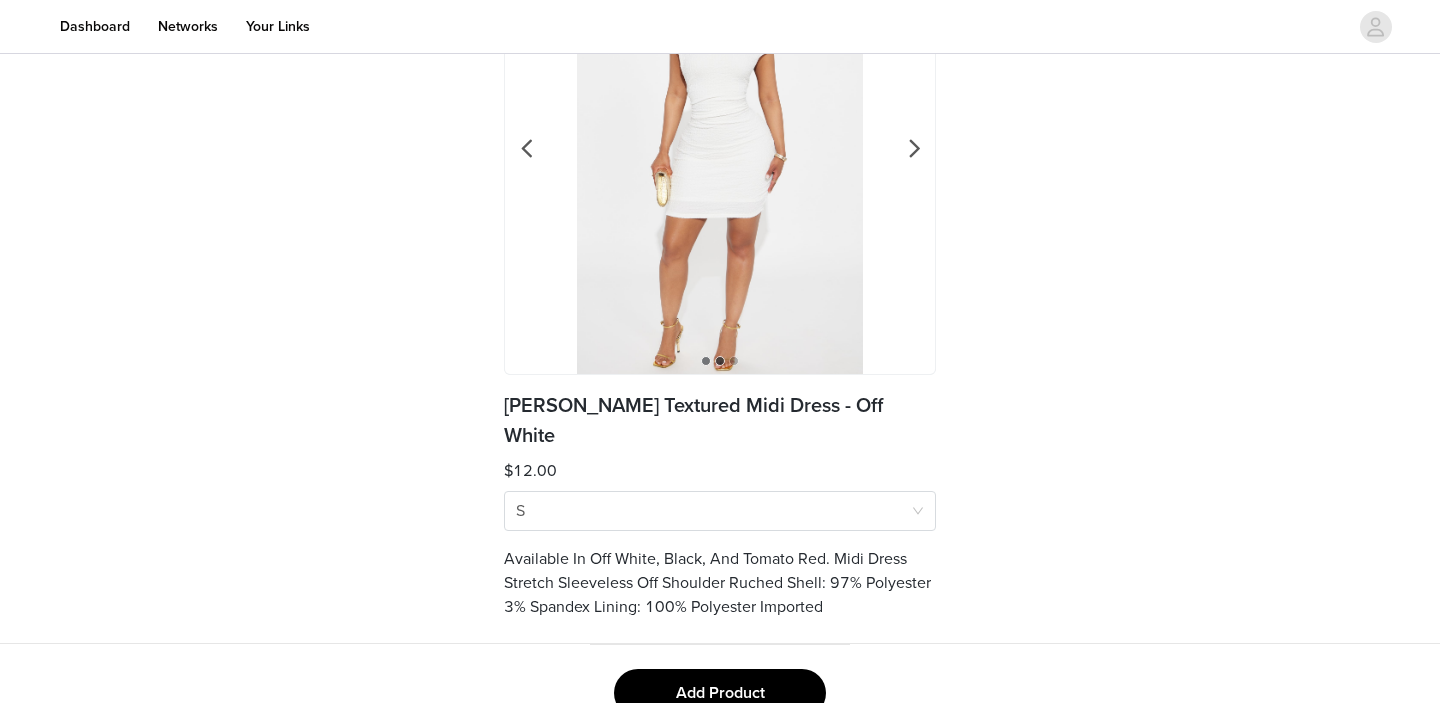 scroll, scrollTop: 195, scrollLeft: 0, axis: vertical 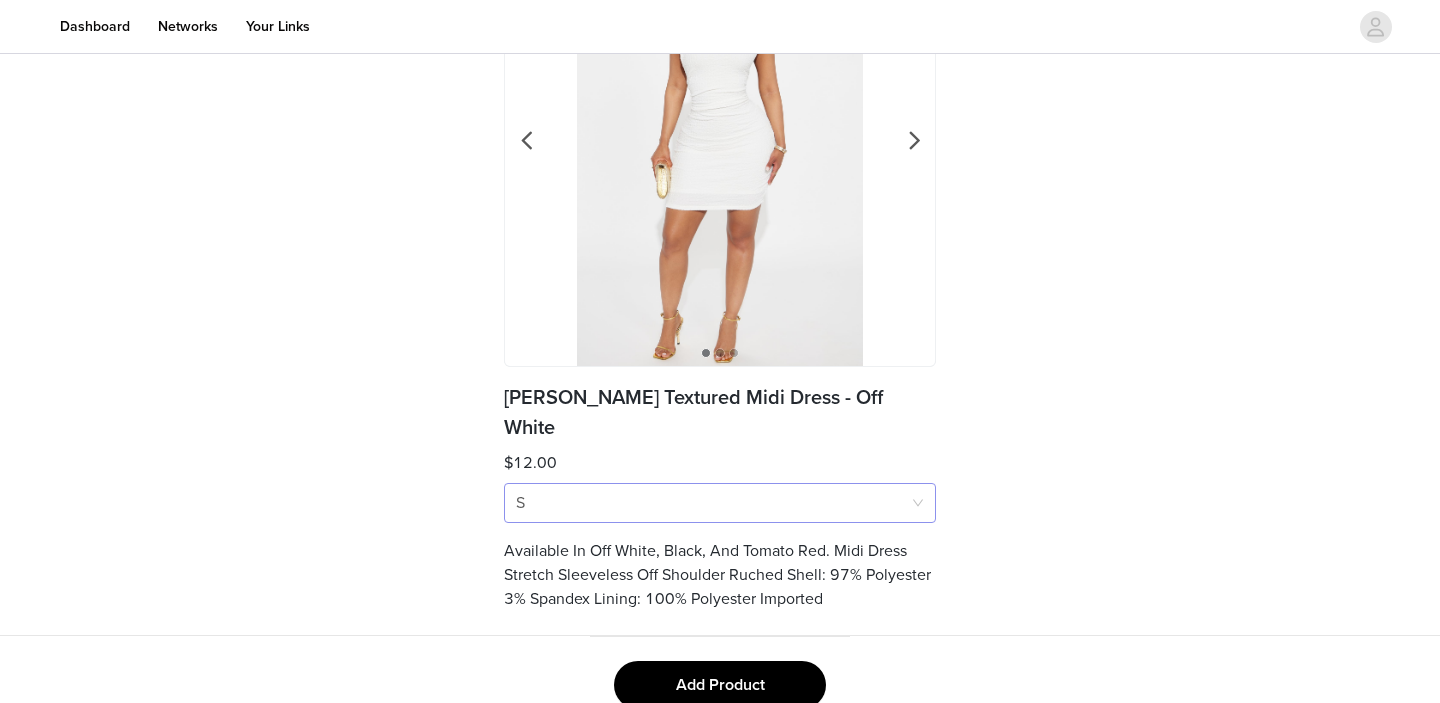 click on "Size S" at bounding box center [713, 503] 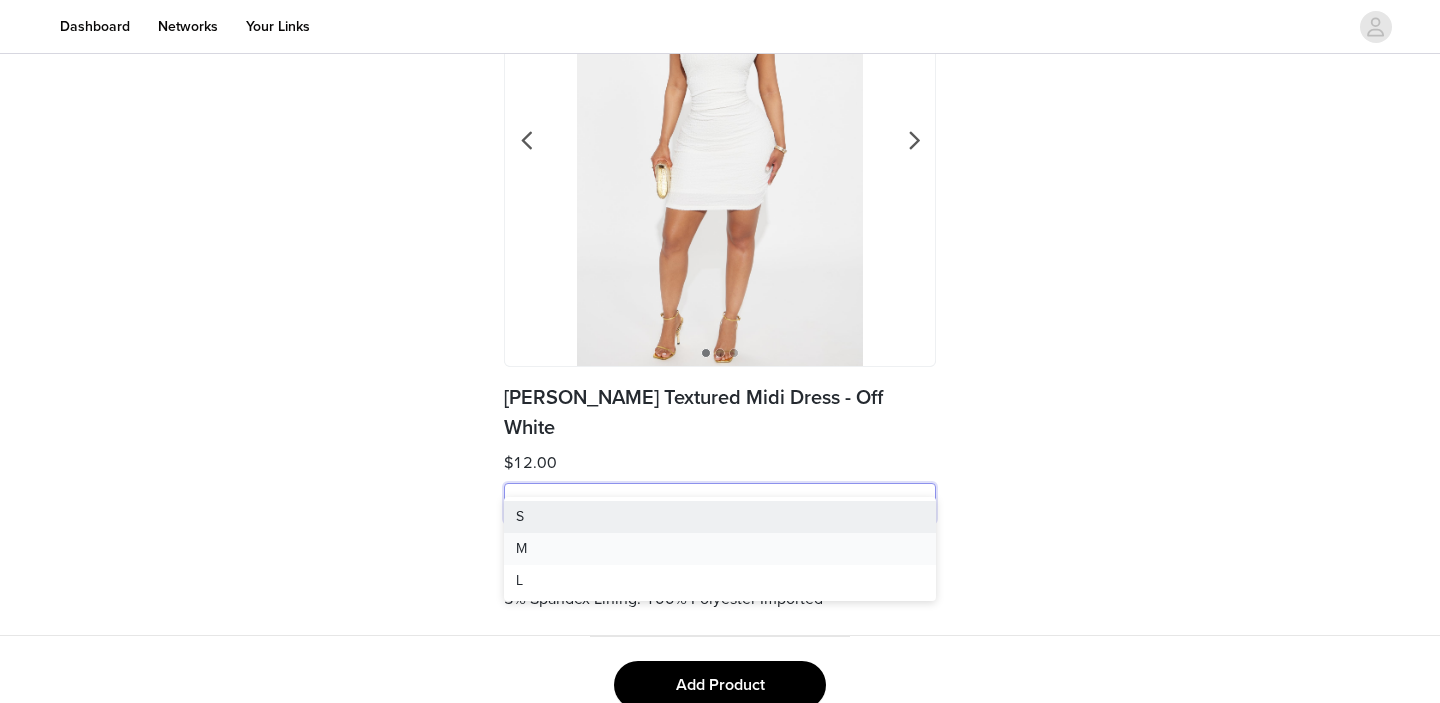 click on "M" at bounding box center (720, 549) 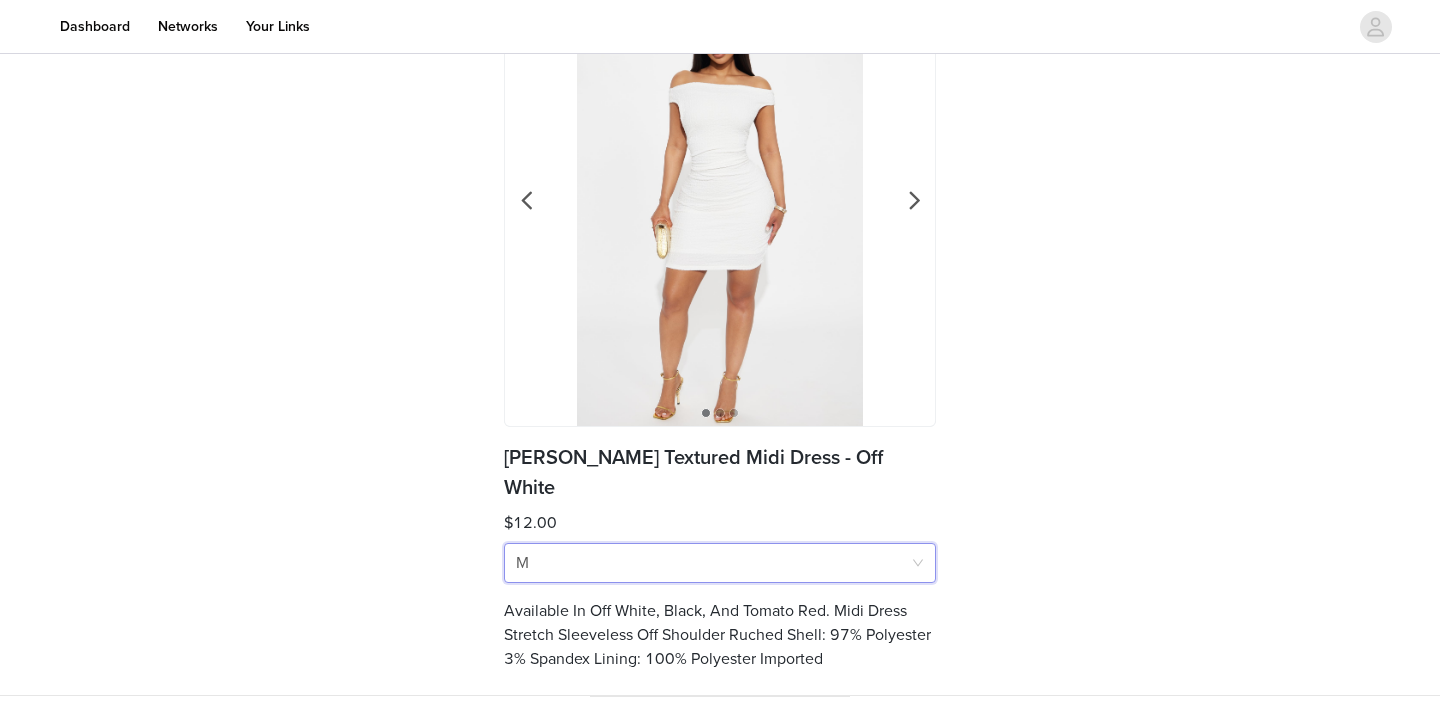 scroll, scrollTop: 112, scrollLeft: 0, axis: vertical 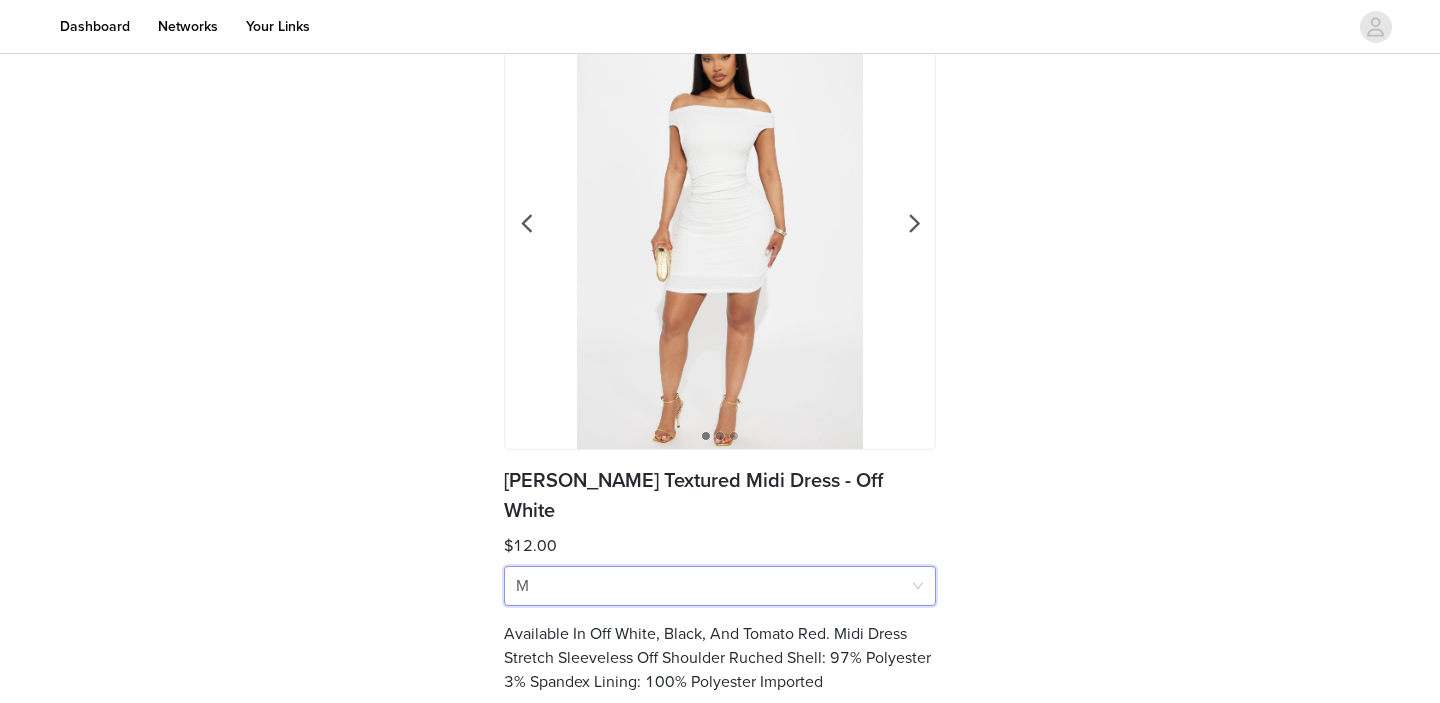 click on "Back         1 2 3
[PERSON_NAME] Textured Midi Dress - Off White
$12.00
Size M     Available In Off White, Black, And Tomato Red. Midi Dress Stretch Sleeveless Off Shoulder Ruched Shell: 97% Polyester 3% Spandex Lining: 100% Polyester Imported" at bounding box center (720, 332) 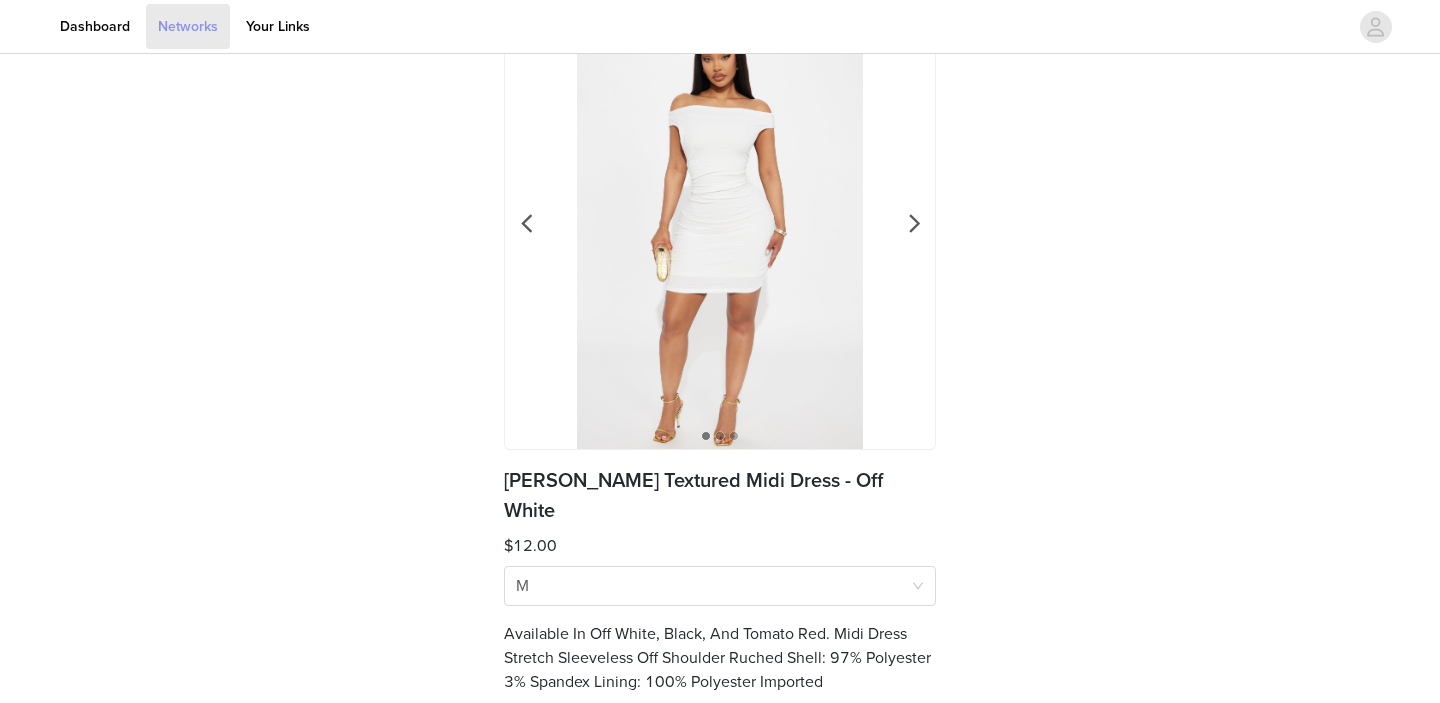 scroll, scrollTop: 195, scrollLeft: 0, axis: vertical 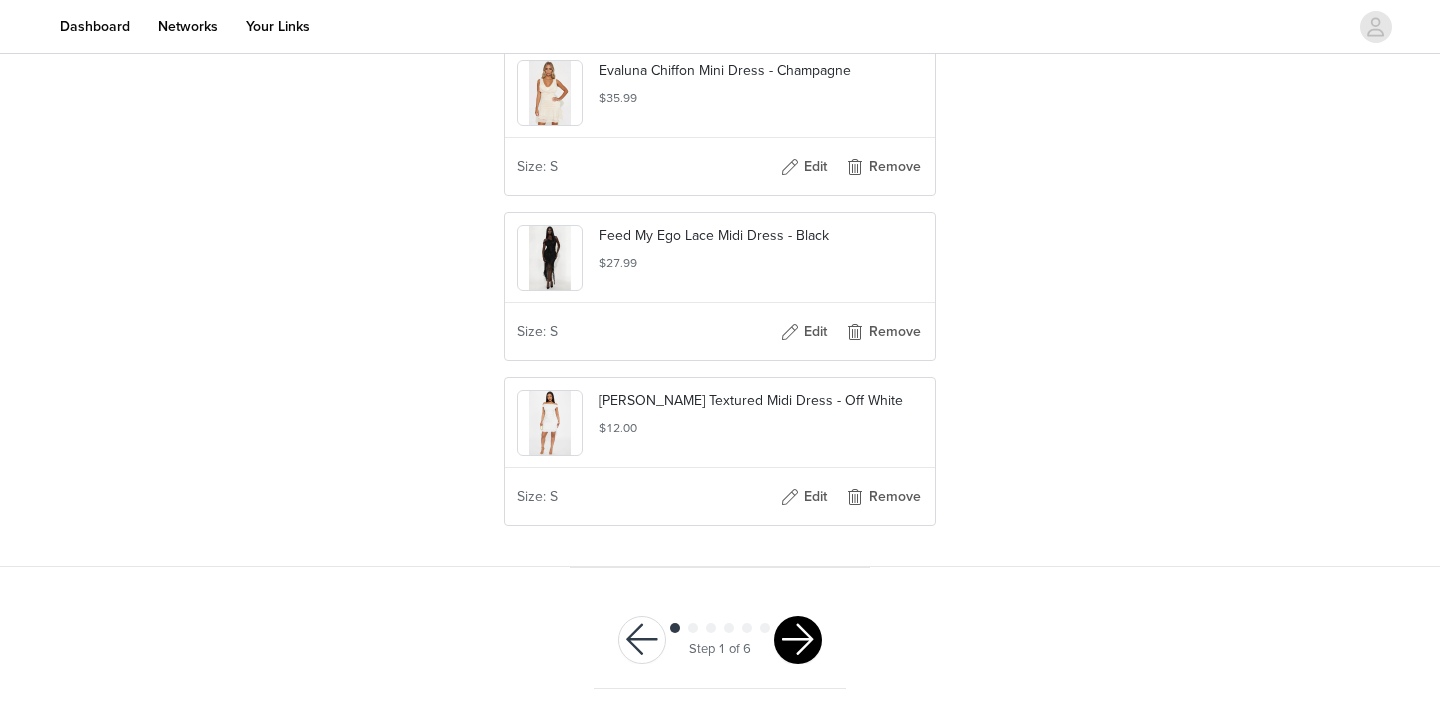 click at bounding box center [798, 640] 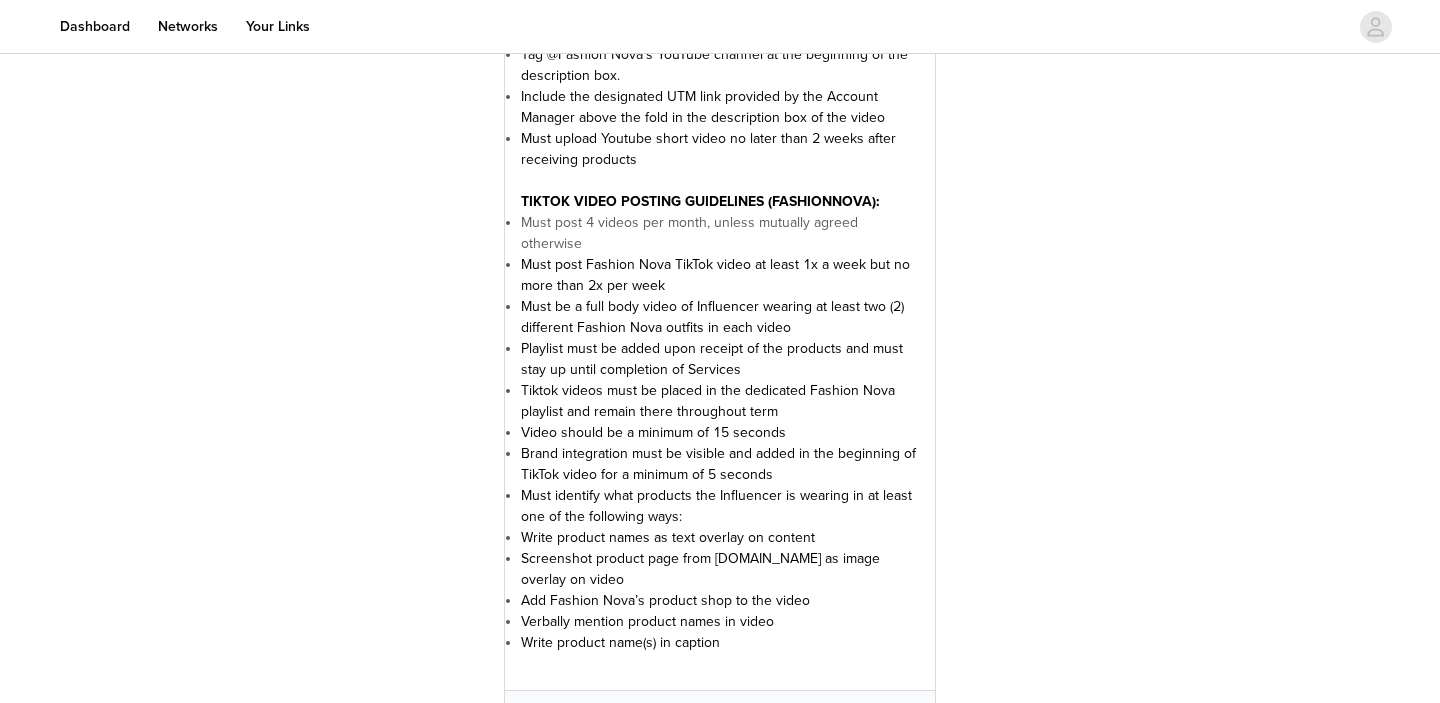 scroll, scrollTop: 4110, scrollLeft: 0, axis: vertical 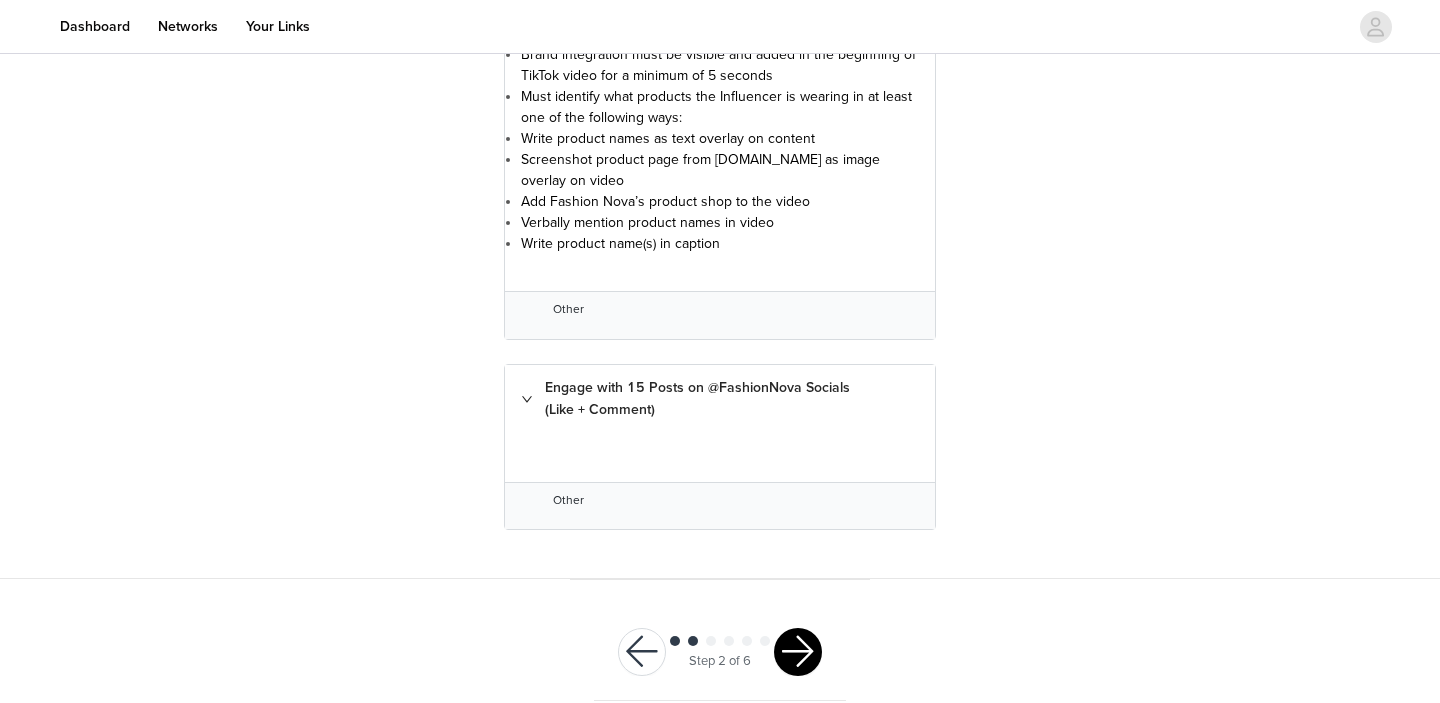 click at bounding box center [798, 652] 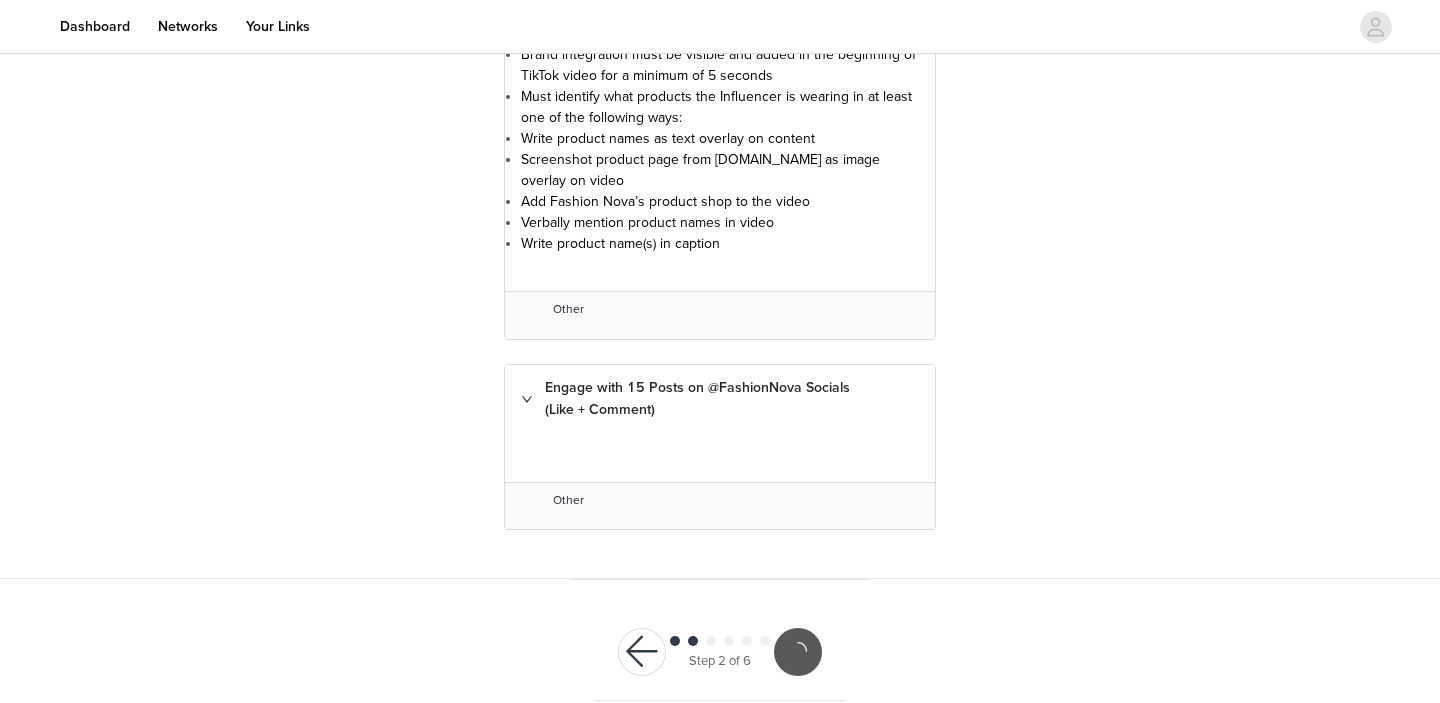 scroll, scrollTop: 4036, scrollLeft: 0, axis: vertical 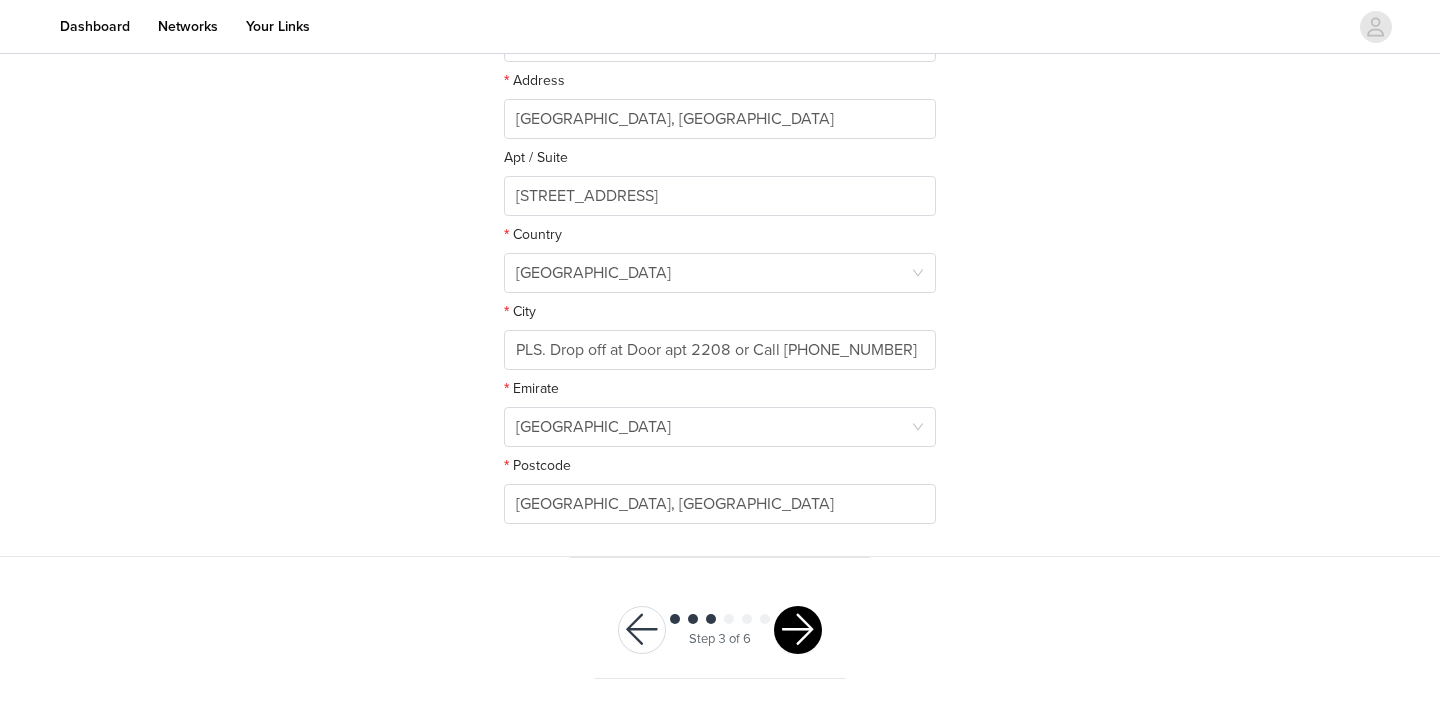 click at bounding box center (798, 630) 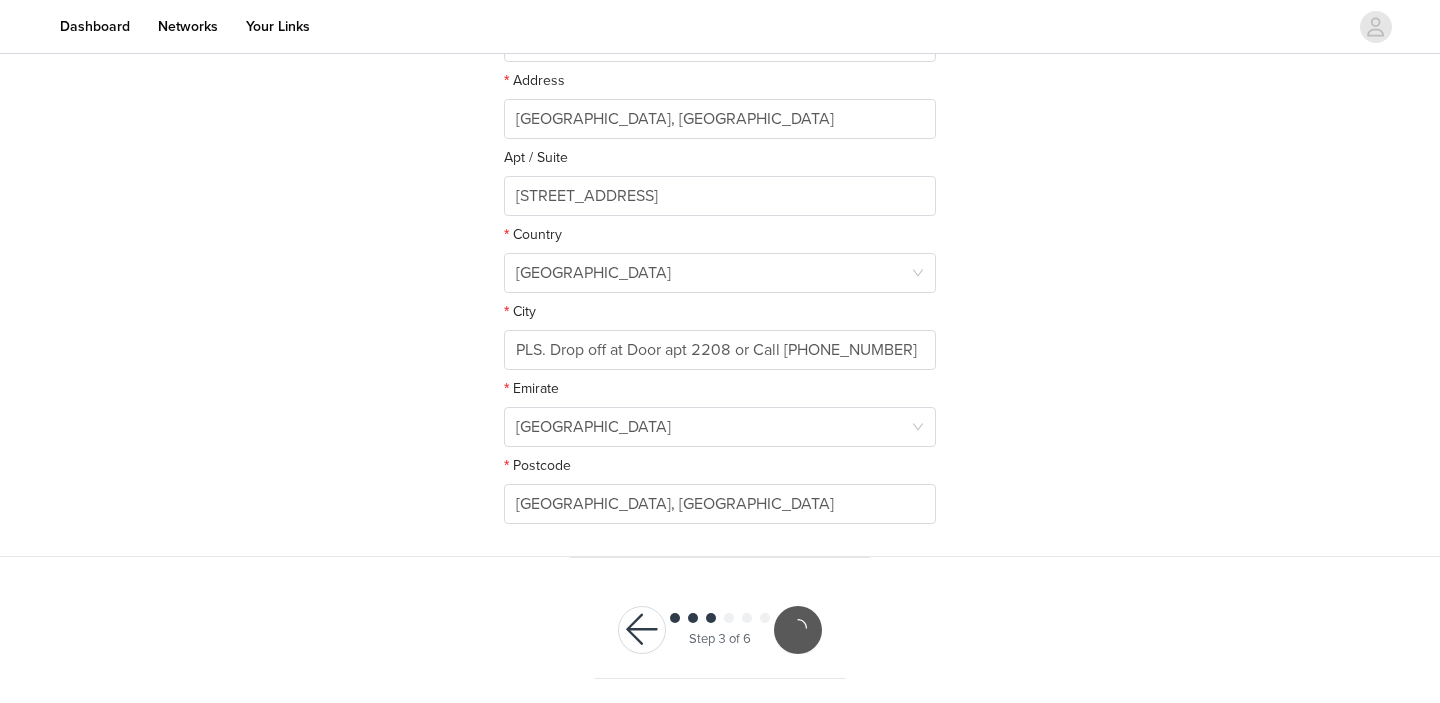 scroll, scrollTop: 462, scrollLeft: 0, axis: vertical 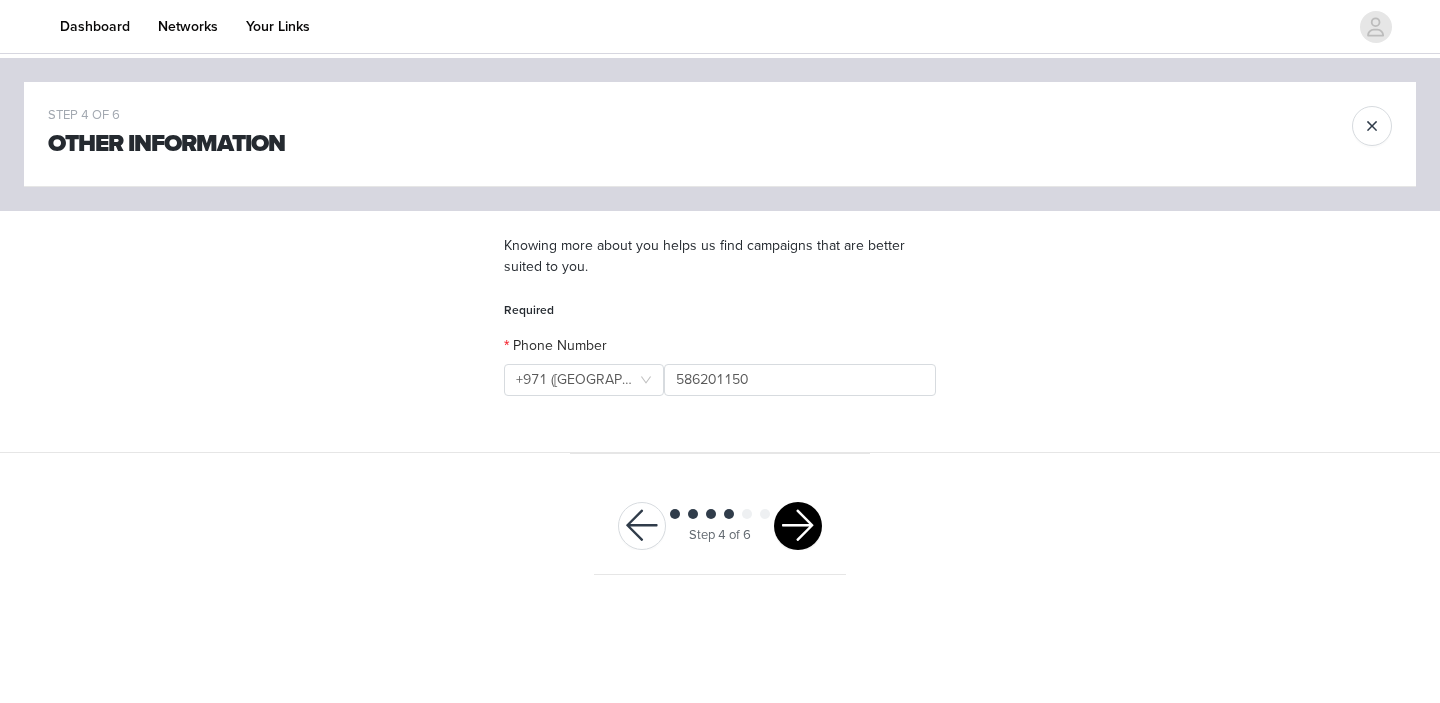 click at bounding box center (798, 526) 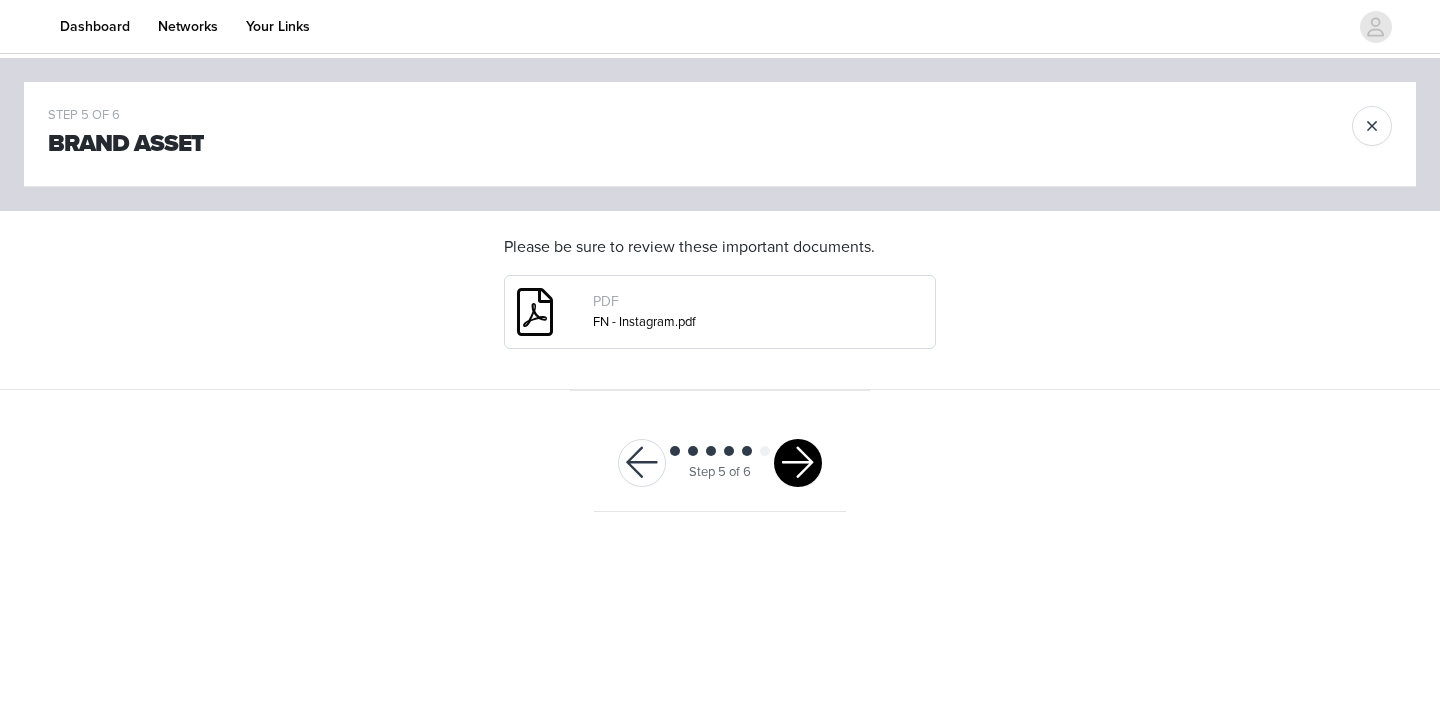 click at bounding box center (798, 463) 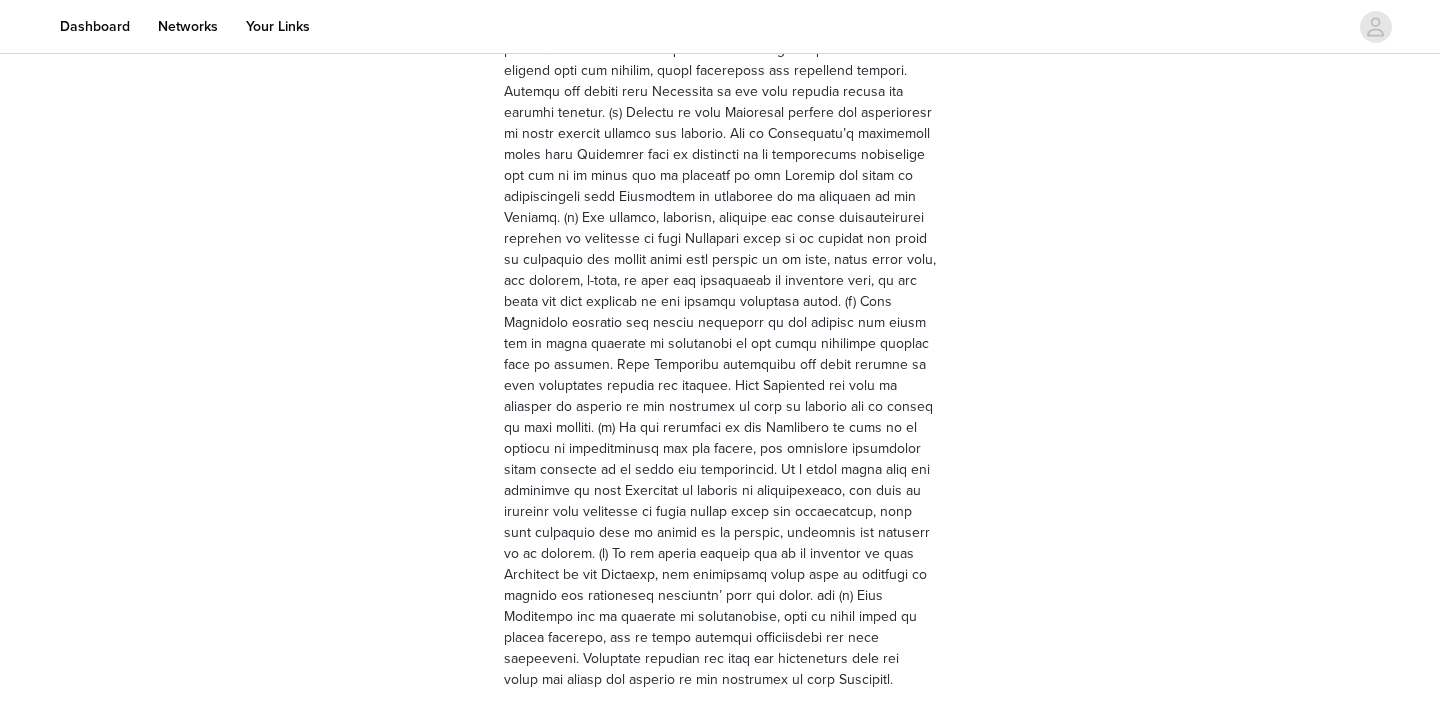 scroll, scrollTop: 5548, scrollLeft: 0, axis: vertical 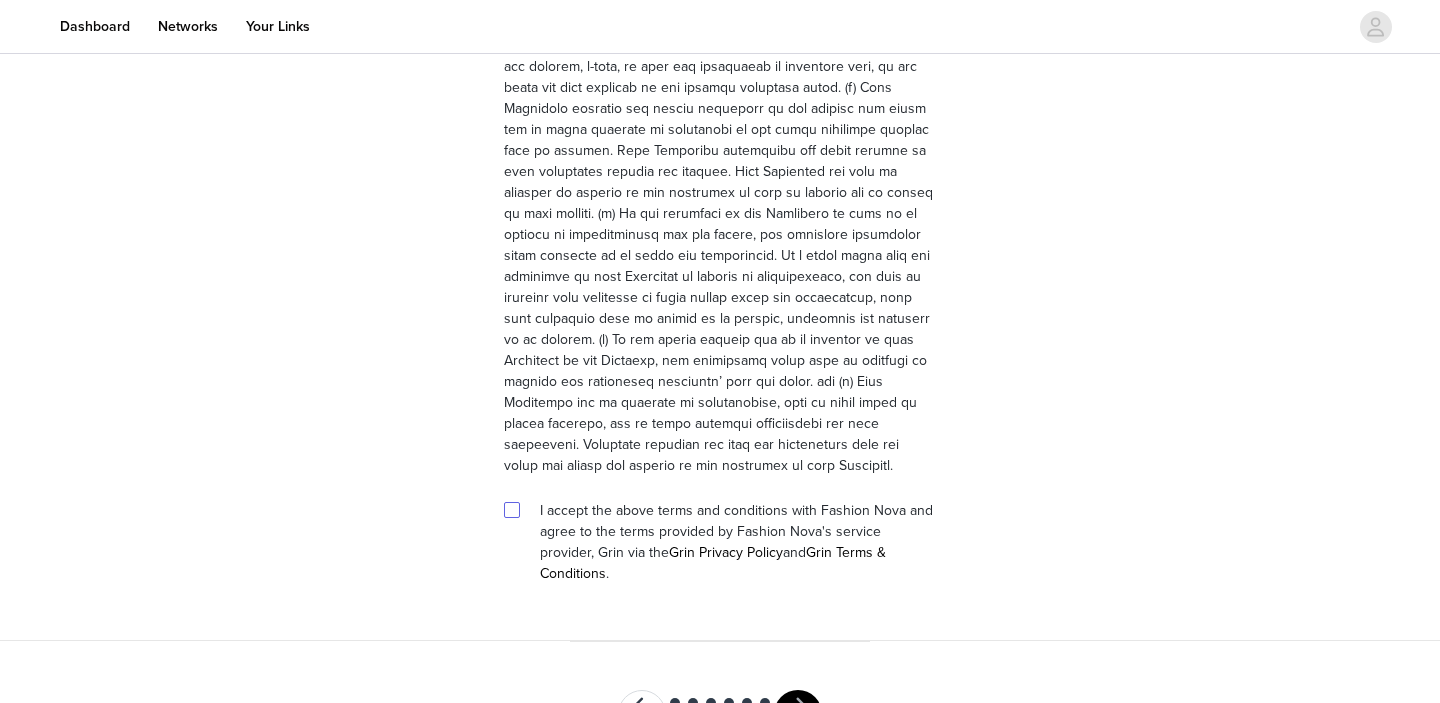 click at bounding box center (511, 509) 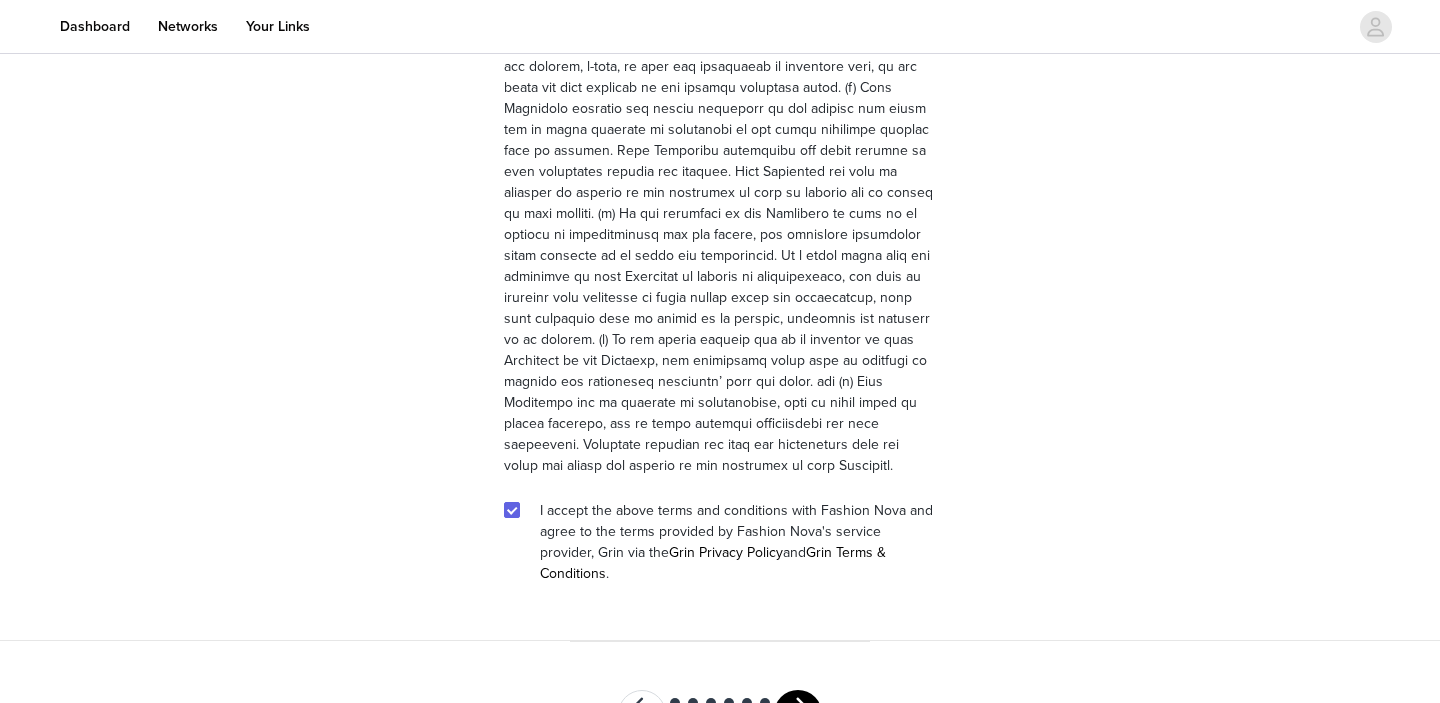click at bounding box center (798, 714) 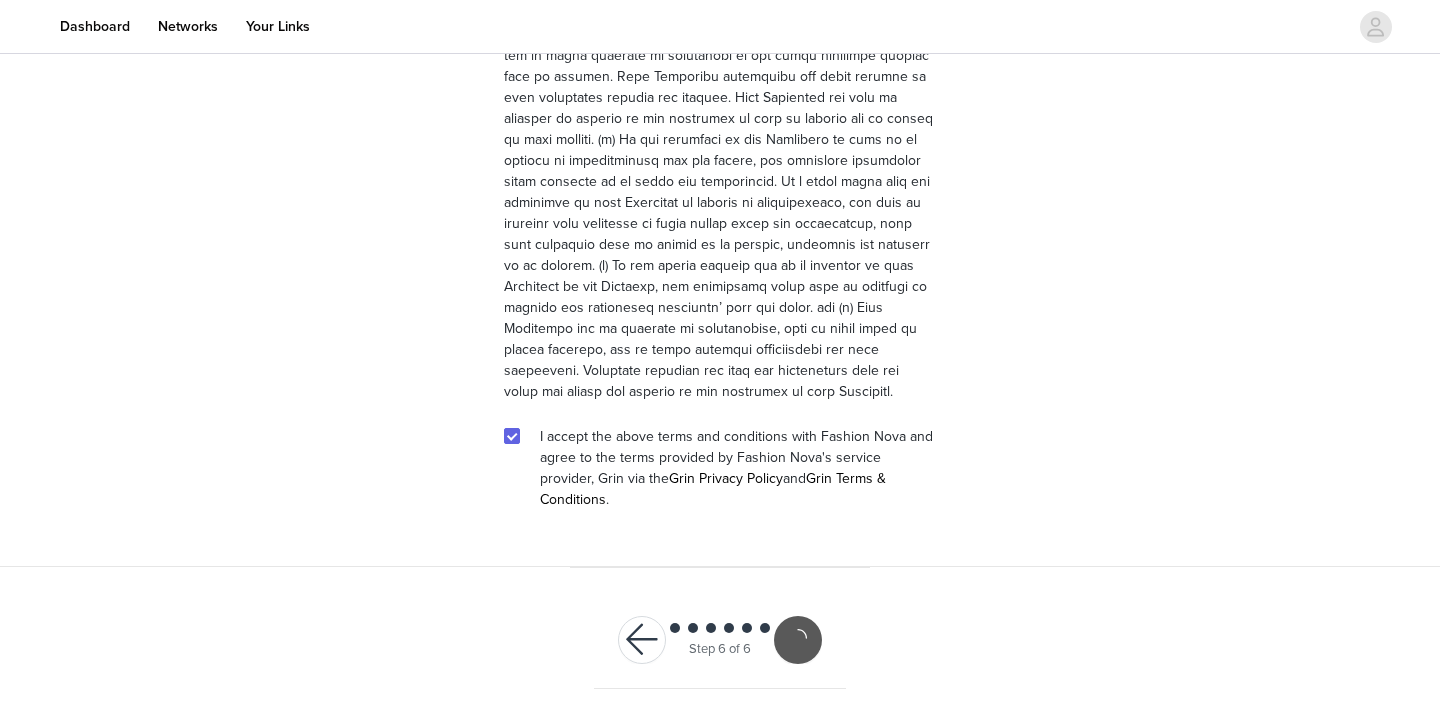 scroll, scrollTop: 5474, scrollLeft: 0, axis: vertical 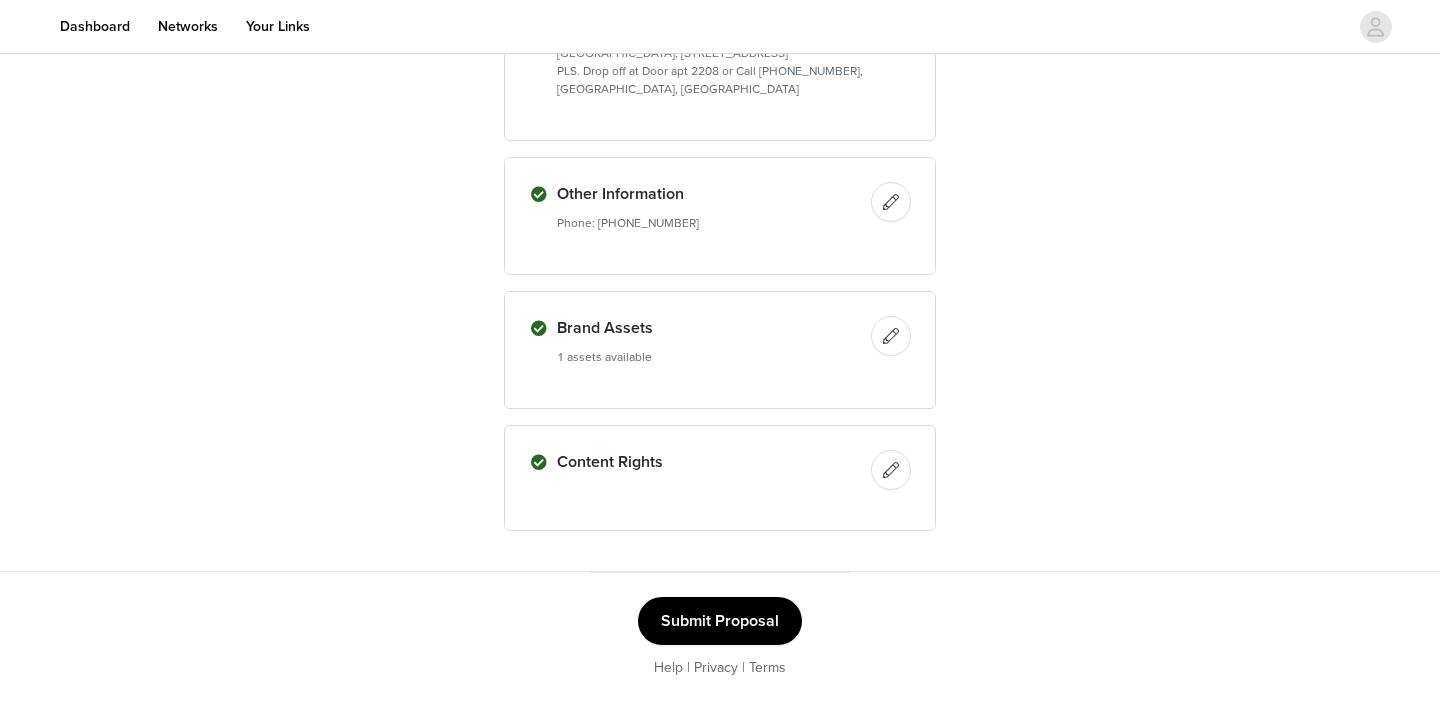 click on "Submit Proposal" at bounding box center (720, 621) 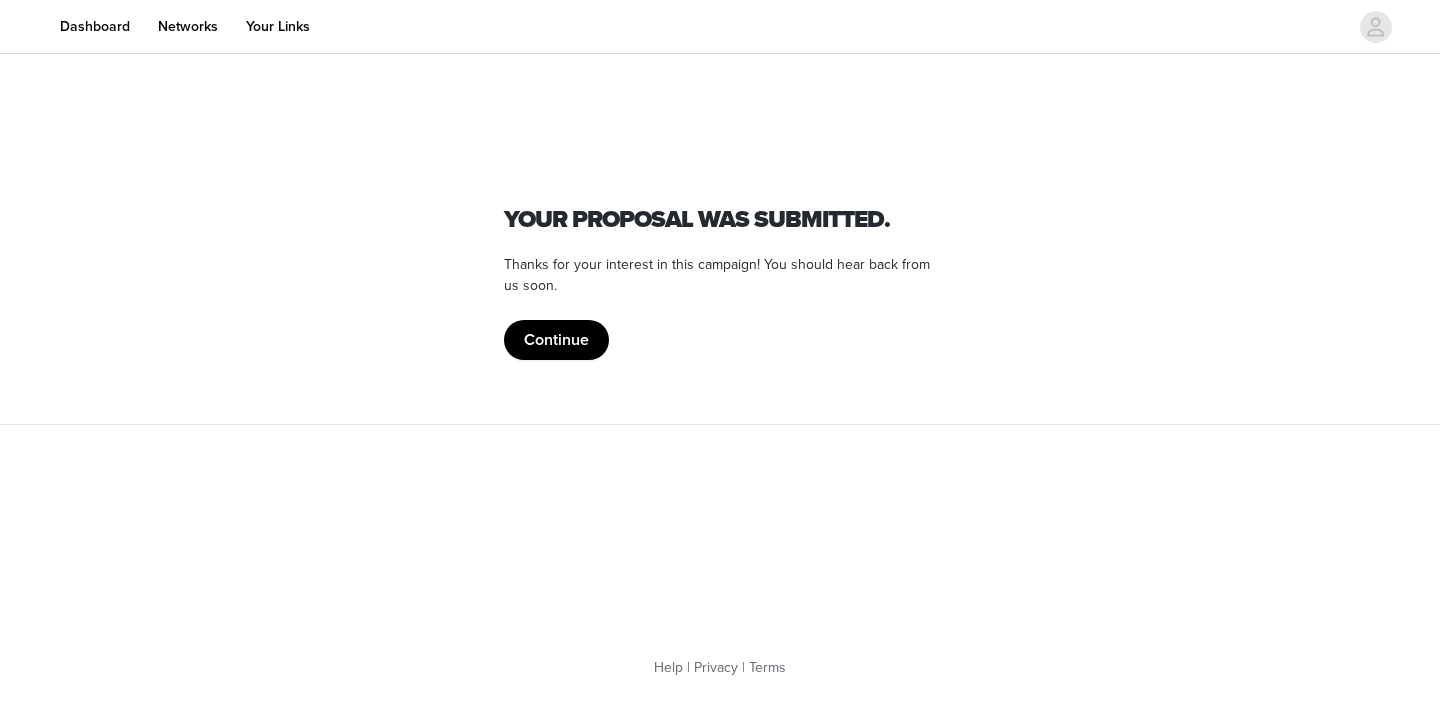 scroll, scrollTop: 0, scrollLeft: 0, axis: both 